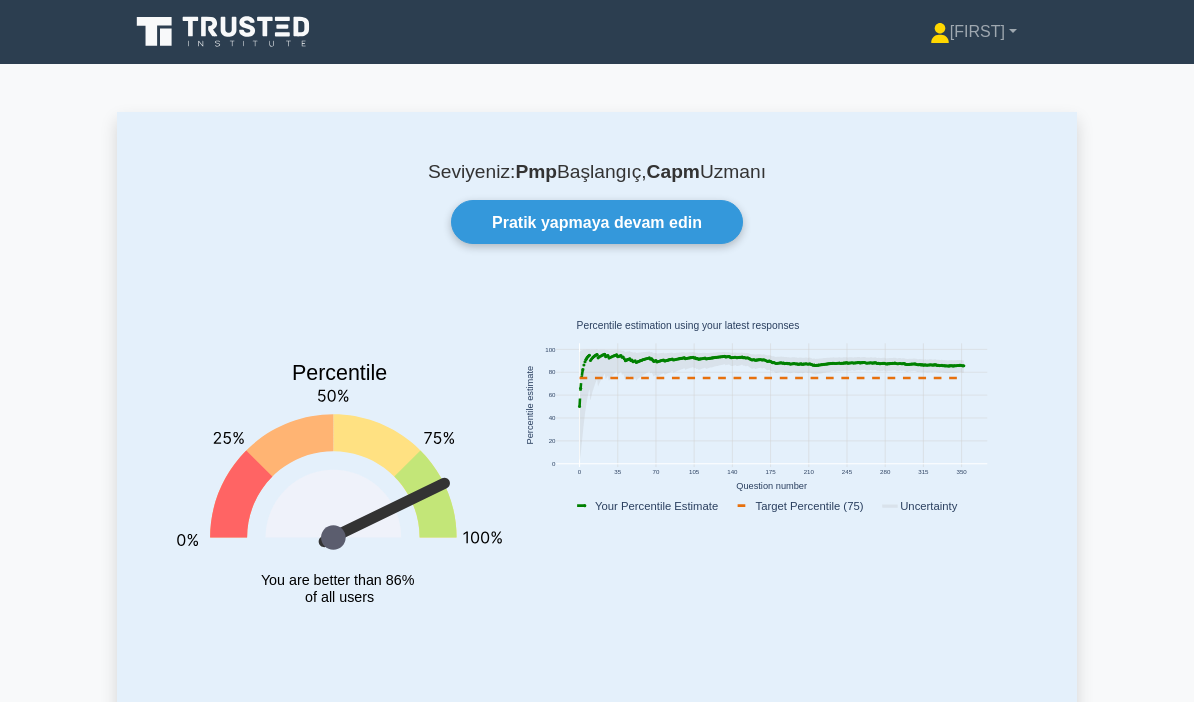 scroll, scrollTop: 106, scrollLeft: 0, axis: vertical 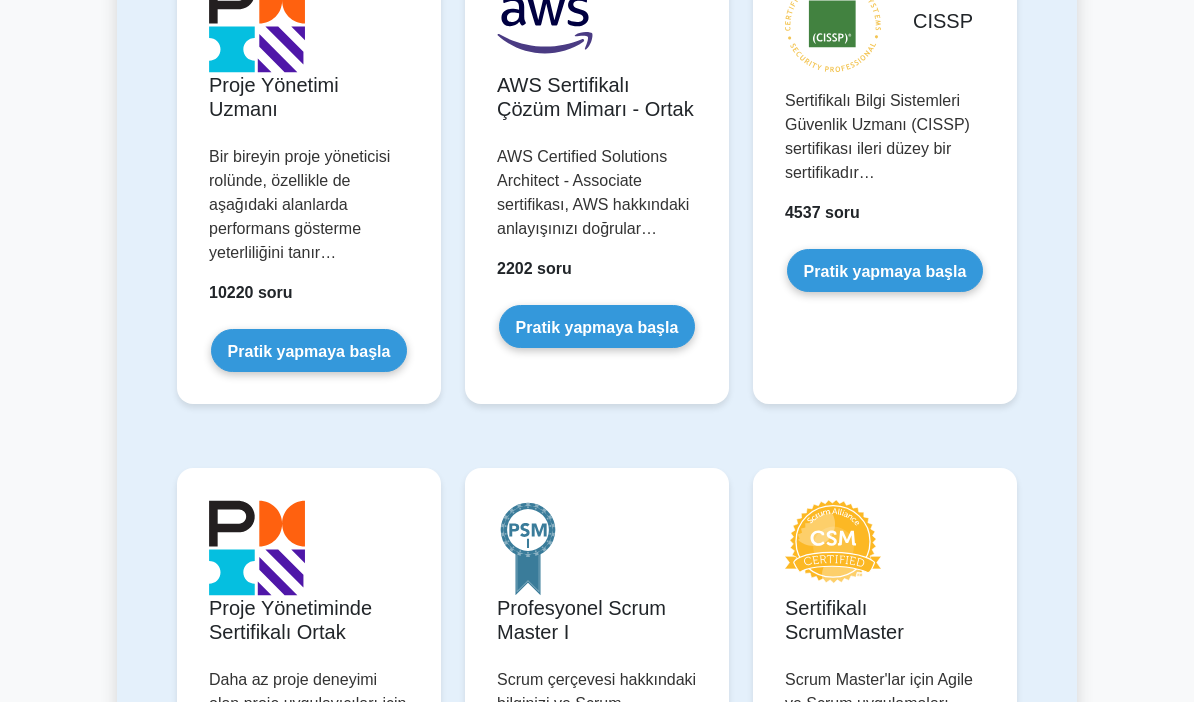 click on "Pratik yapmaya başla" at bounding box center (309, 350) 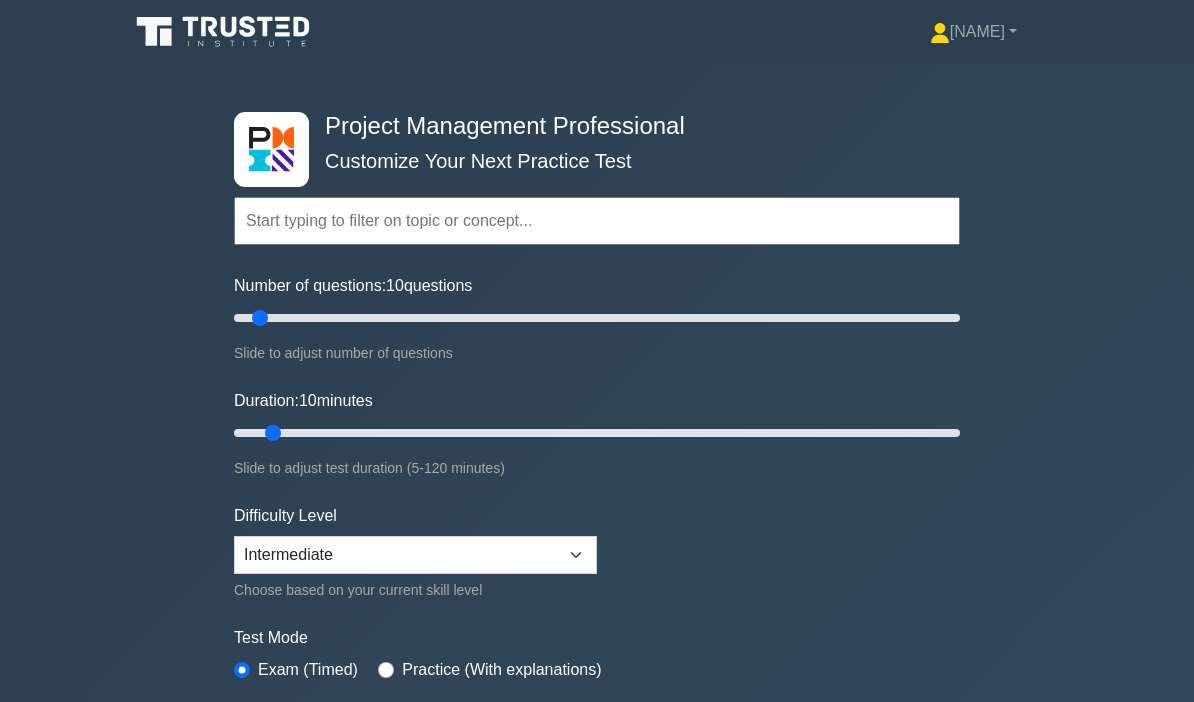 scroll, scrollTop: 0, scrollLeft: 0, axis: both 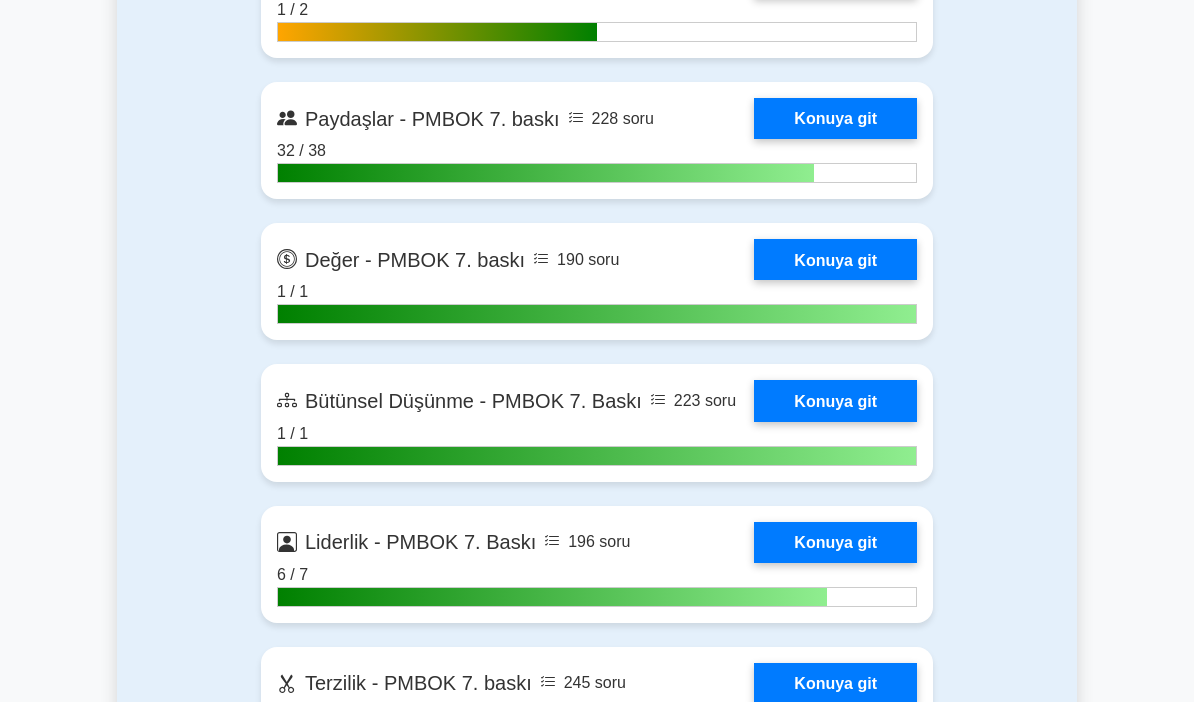 click on "Konuya git" at bounding box center [835, 542] 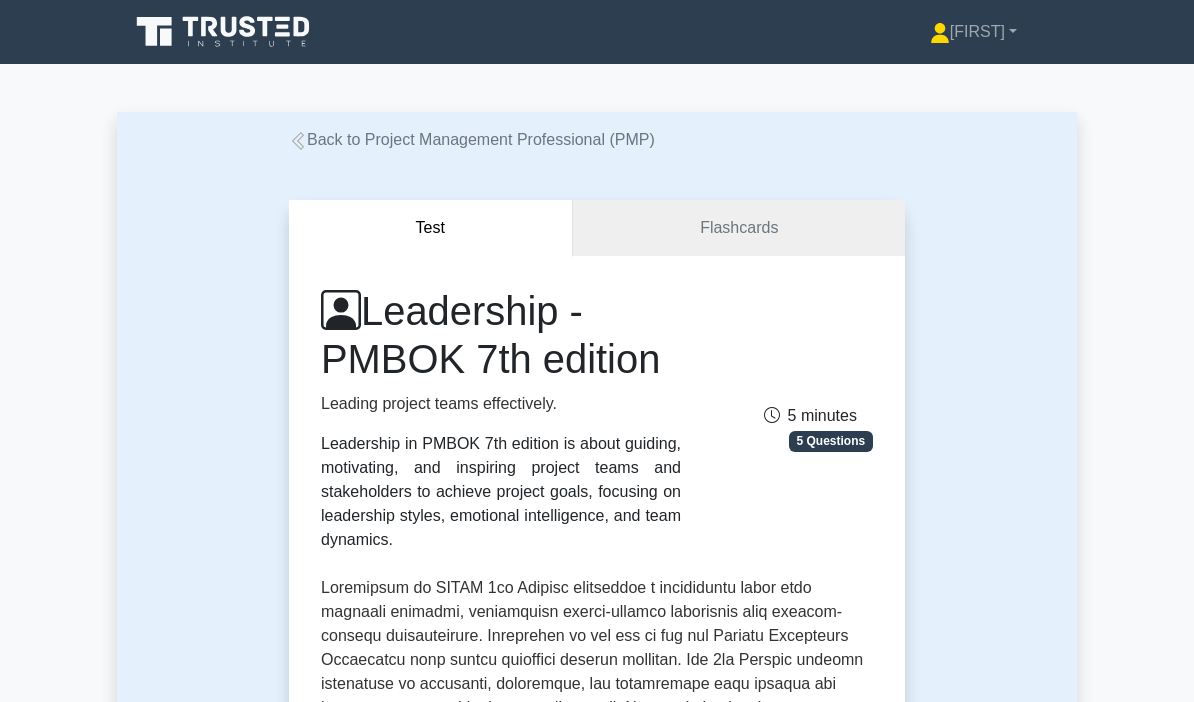 scroll, scrollTop: 0, scrollLeft: 0, axis: both 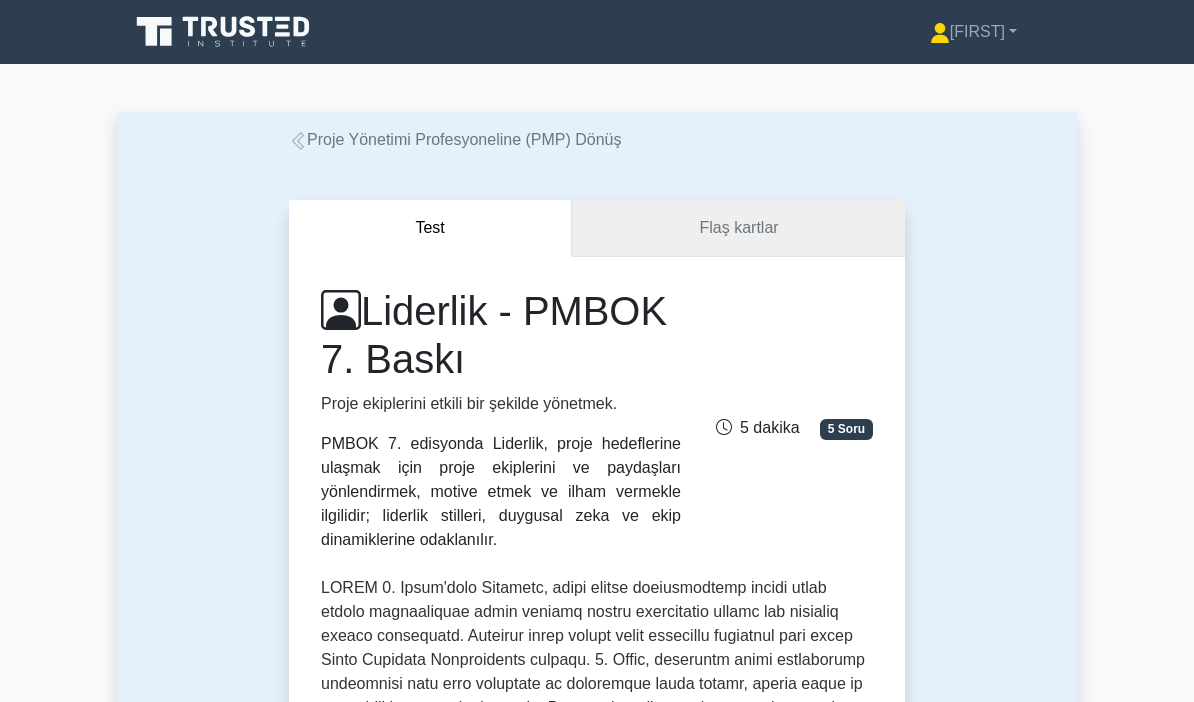 click on "Flaş kartlar" at bounding box center (738, 228) 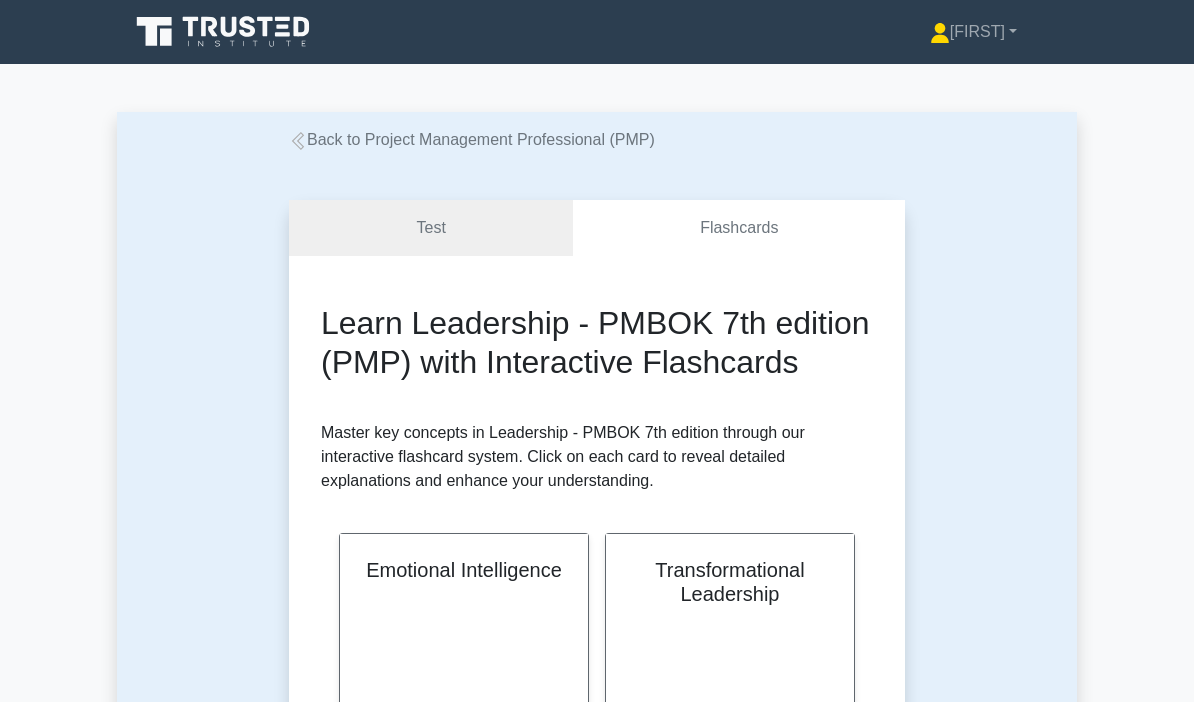 scroll, scrollTop: 0, scrollLeft: 0, axis: both 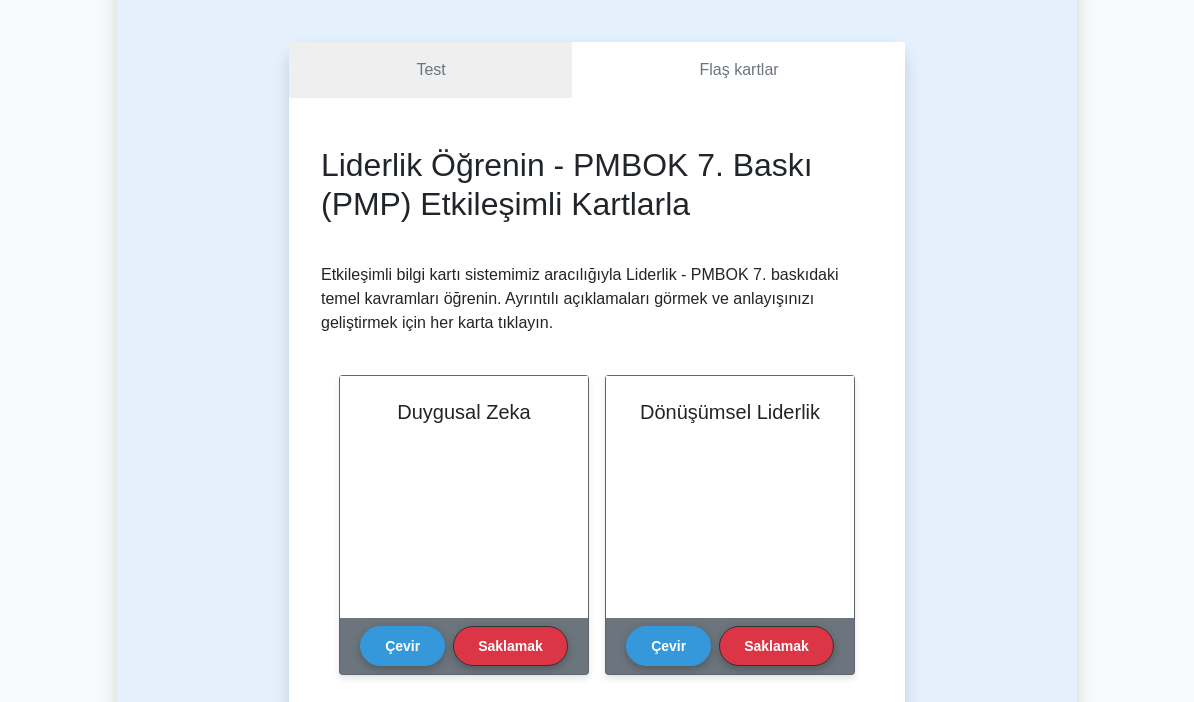 click on "Çevir" at bounding box center (402, 646) 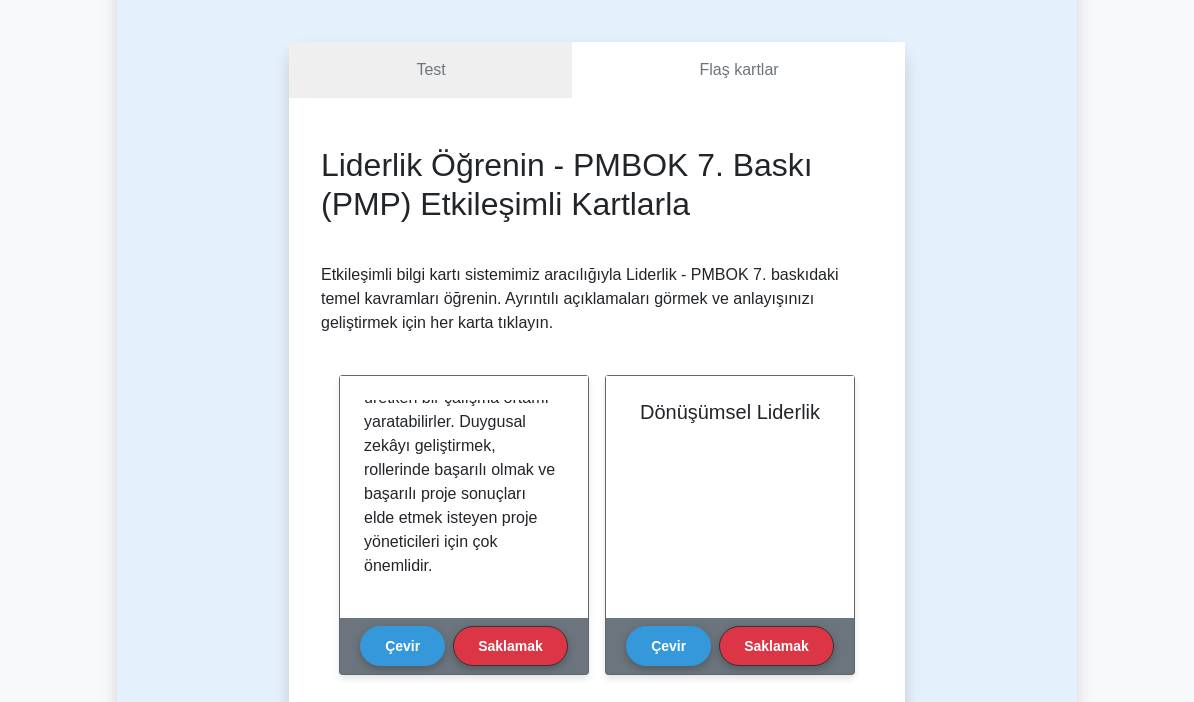 scroll, scrollTop: 951, scrollLeft: 0, axis: vertical 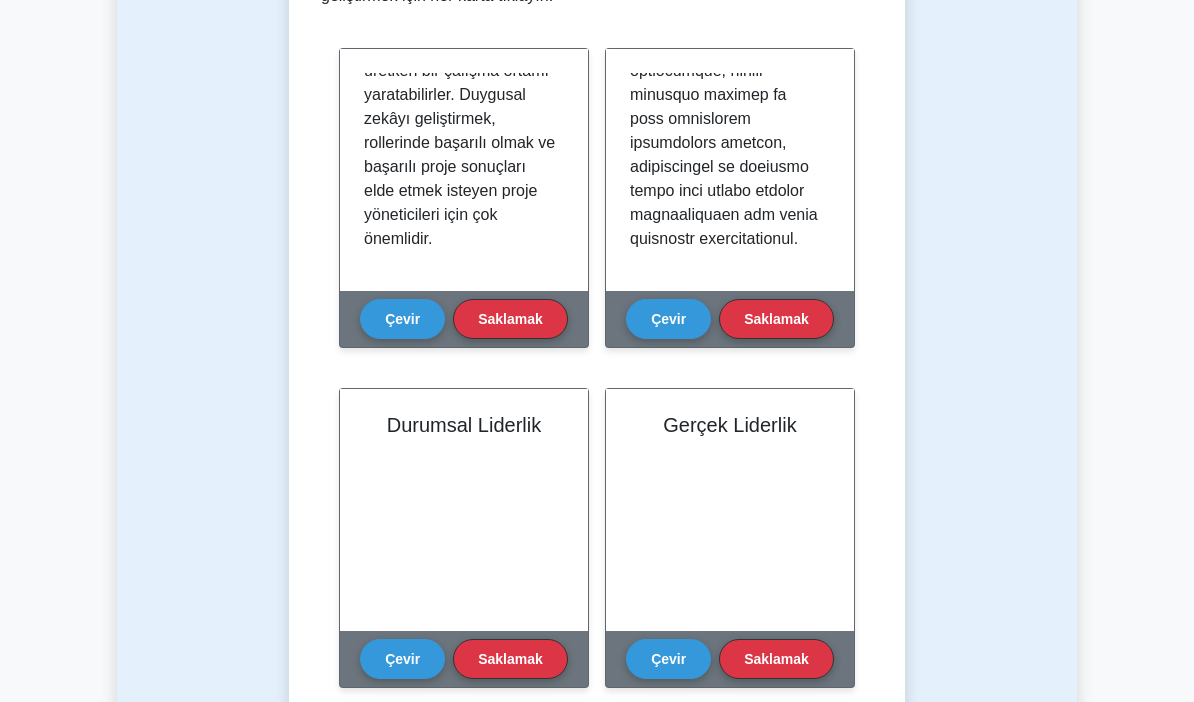click on "Çevir" at bounding box center [402, 659] 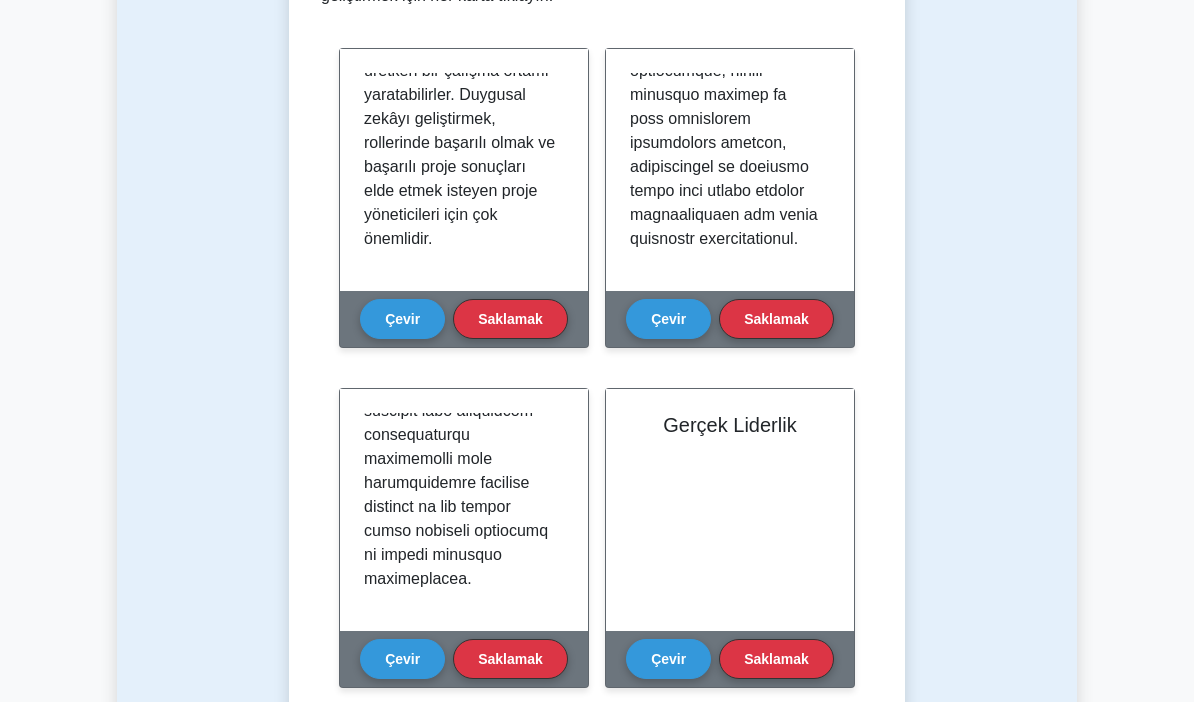 scroll, scrollTop: 975, scrollLeft: 0, axis: vertical 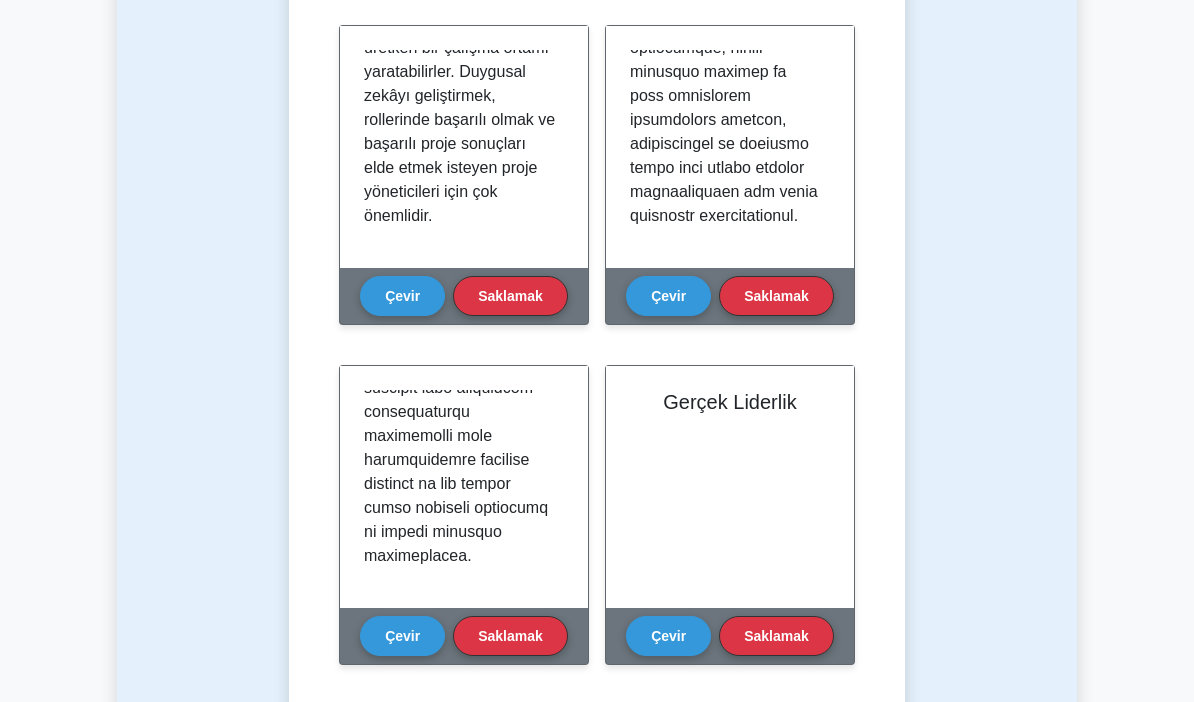 click on "Çevir" at bounding box center [668, 636] 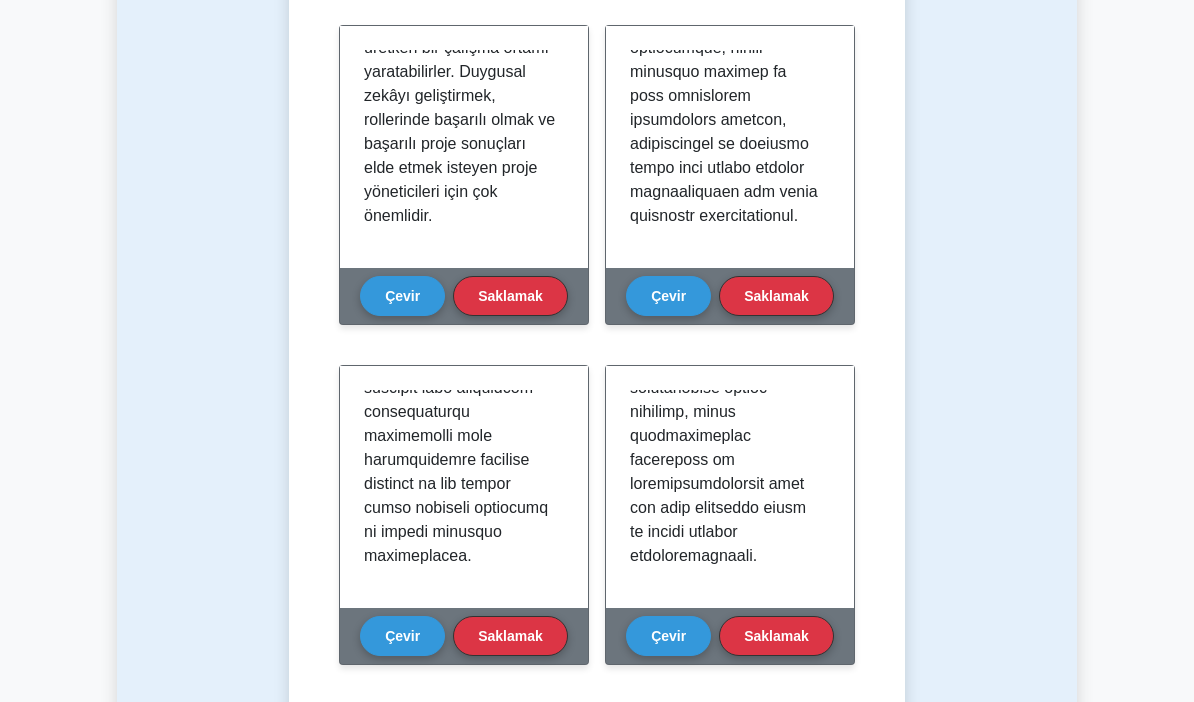 scroll, scrollTop: 999, scrollLeft: 0, axis: vertical 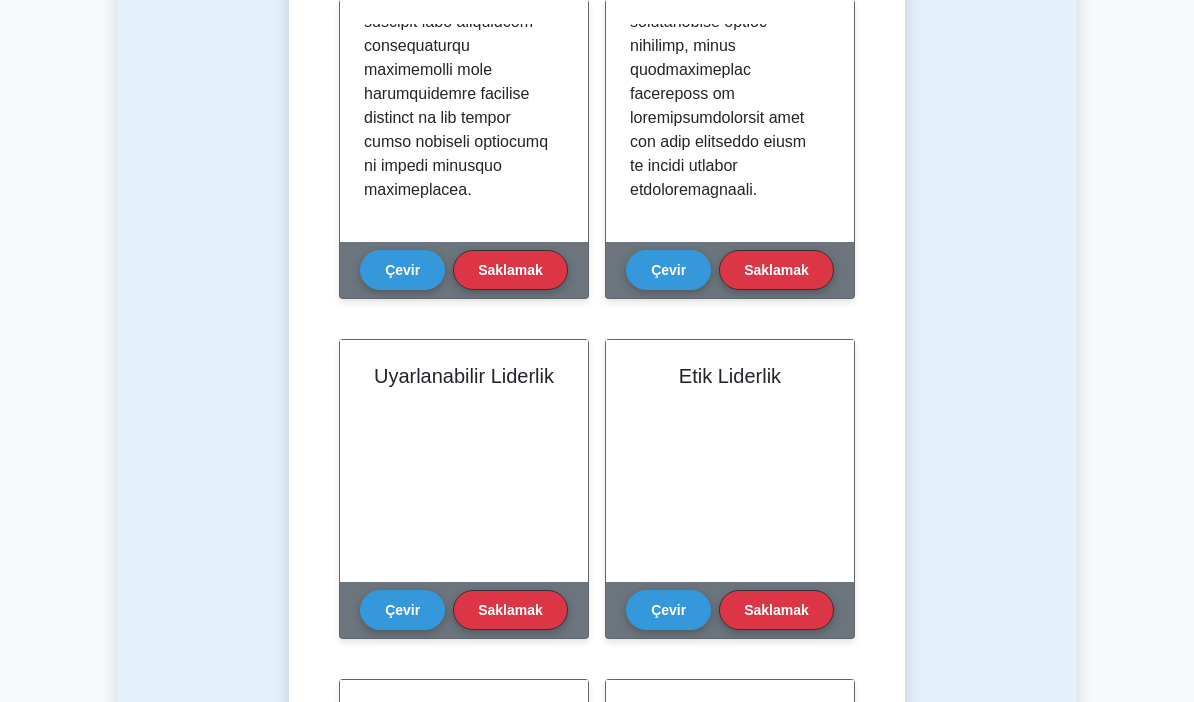 click on "Çevir" at bounding box center (402, 610) 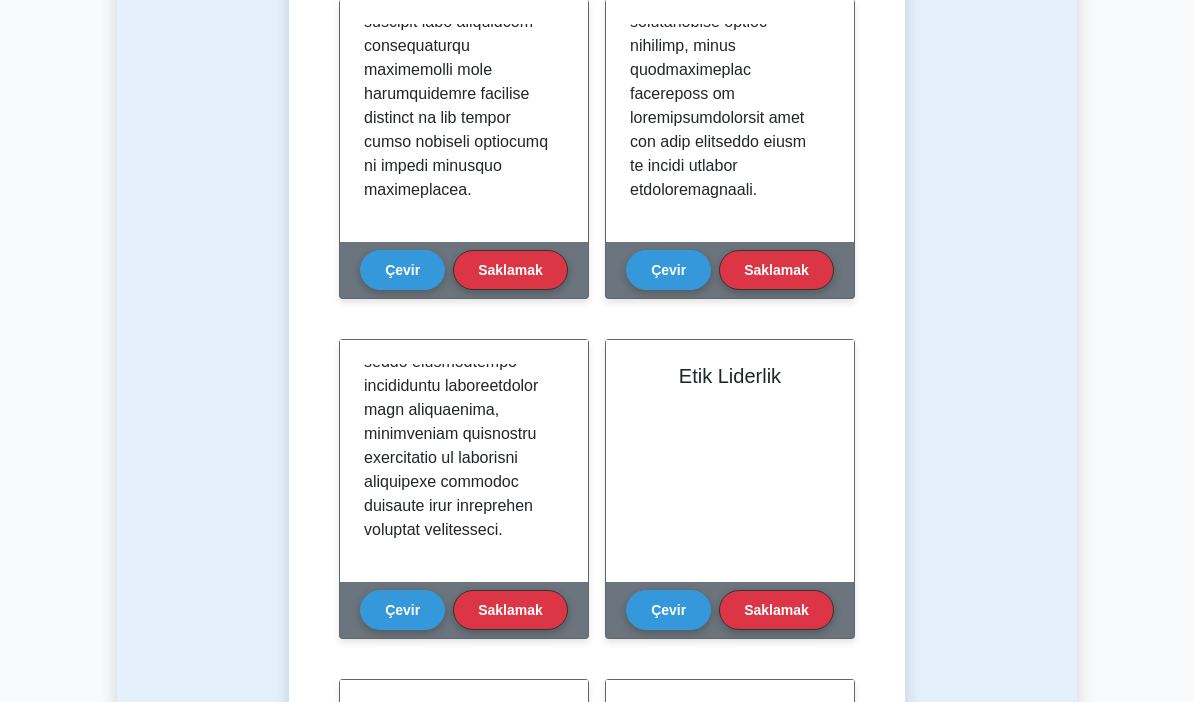 scroll, scrollTop: 1239, scrollLeft: 0, axis: vertical 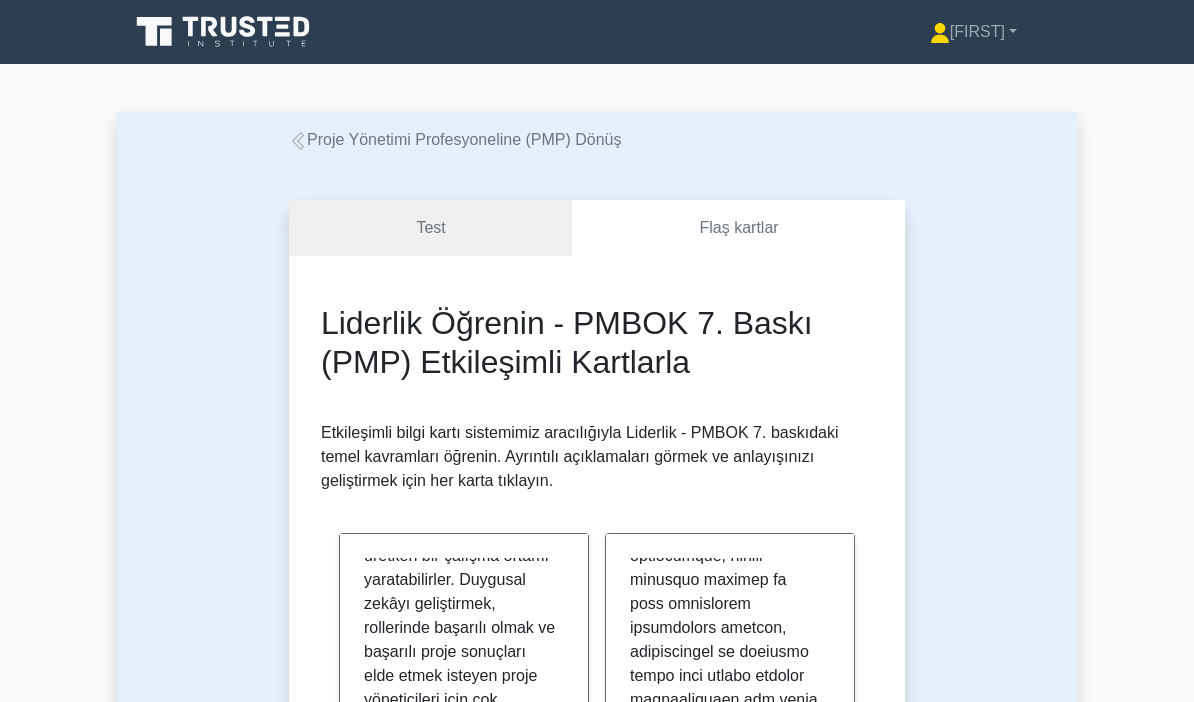 click on "Test" at bounding box center [430, 228] 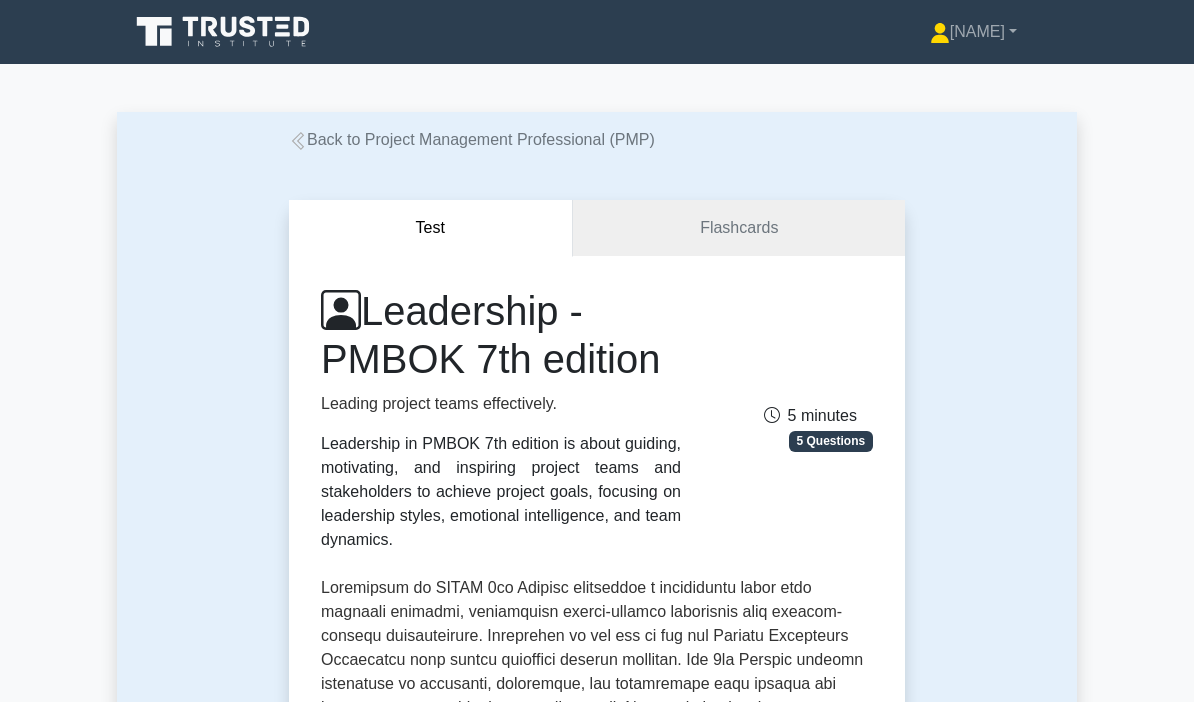 scroll, scrollTop: 0, scrollLeft: 0, axis: both 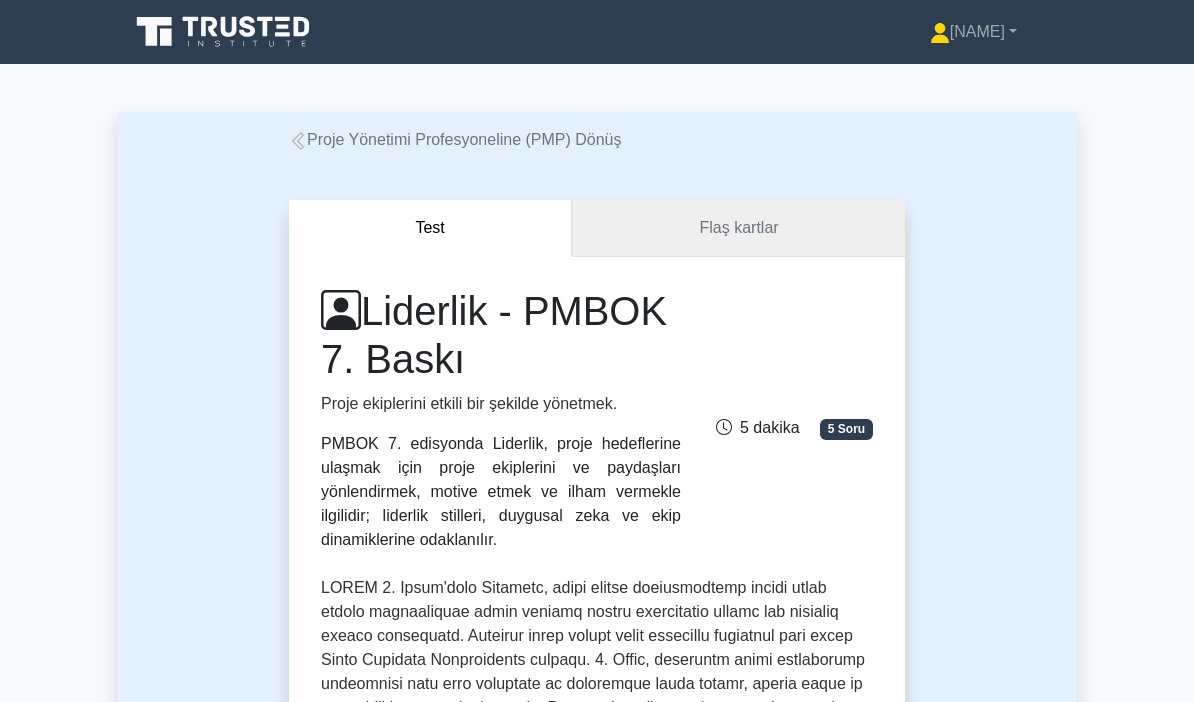 click on "Flaş kartlar" at bounding box center [738, 228] 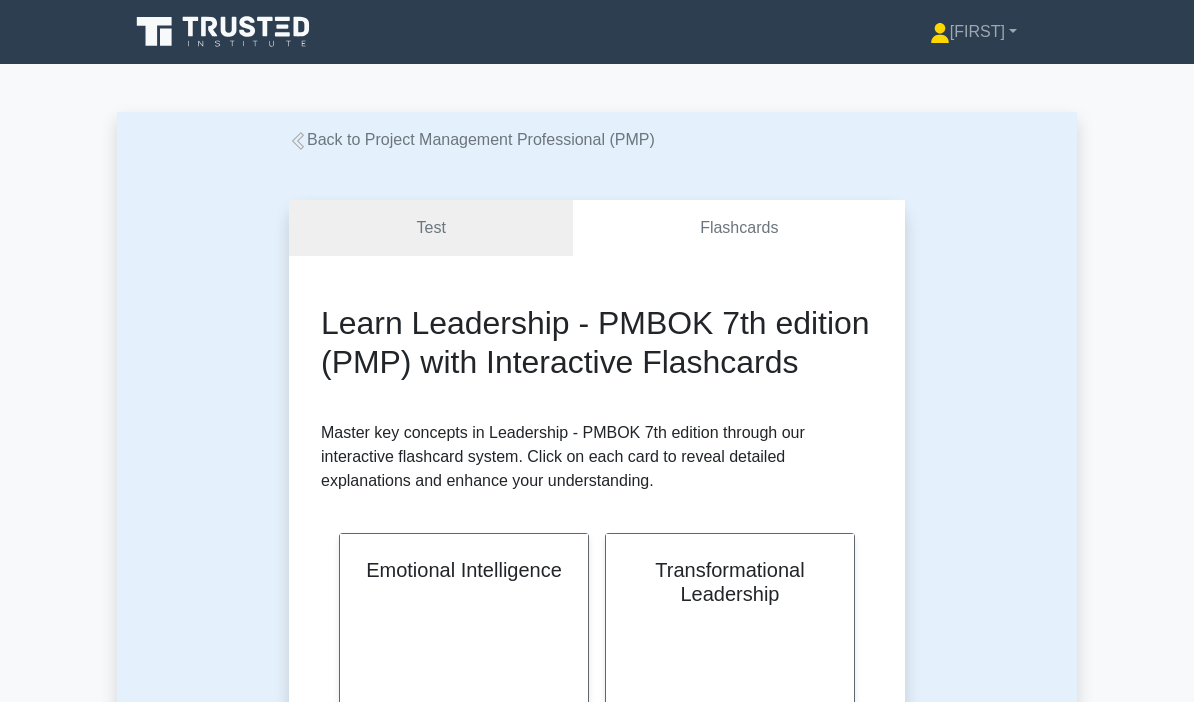 scroll, scrollTop: 0, scrollLeft: 0, axis: both 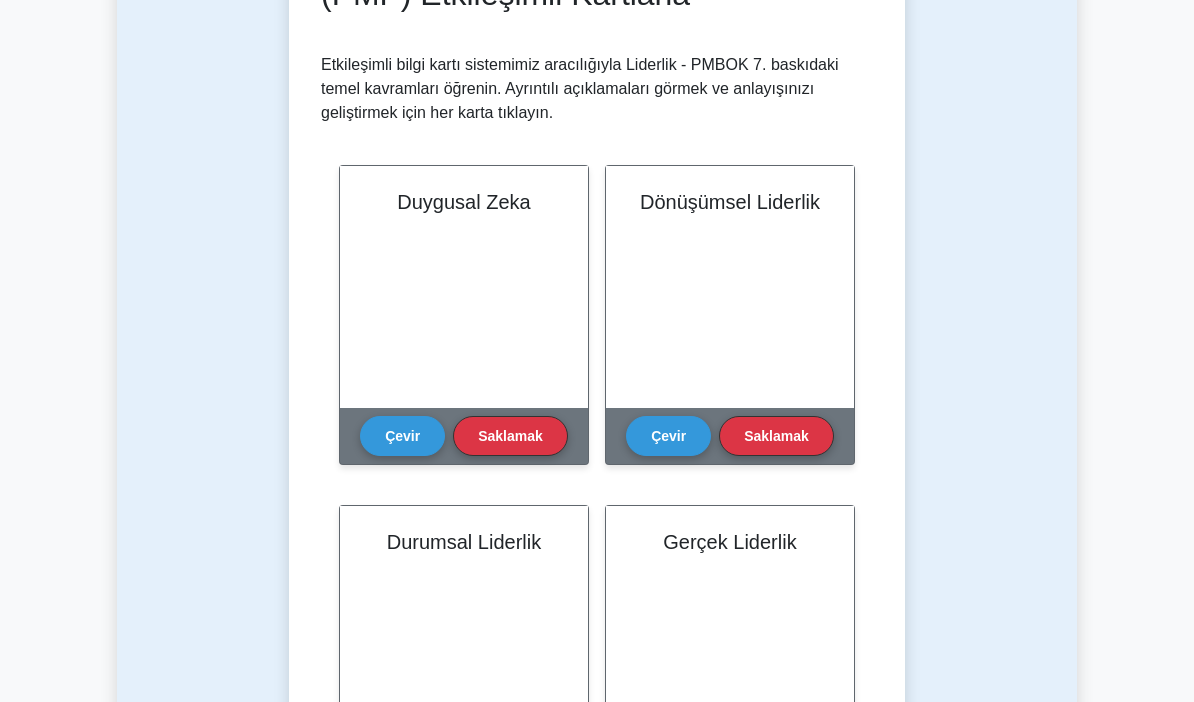 click on "Çevir" at bounding box center (402, 436) 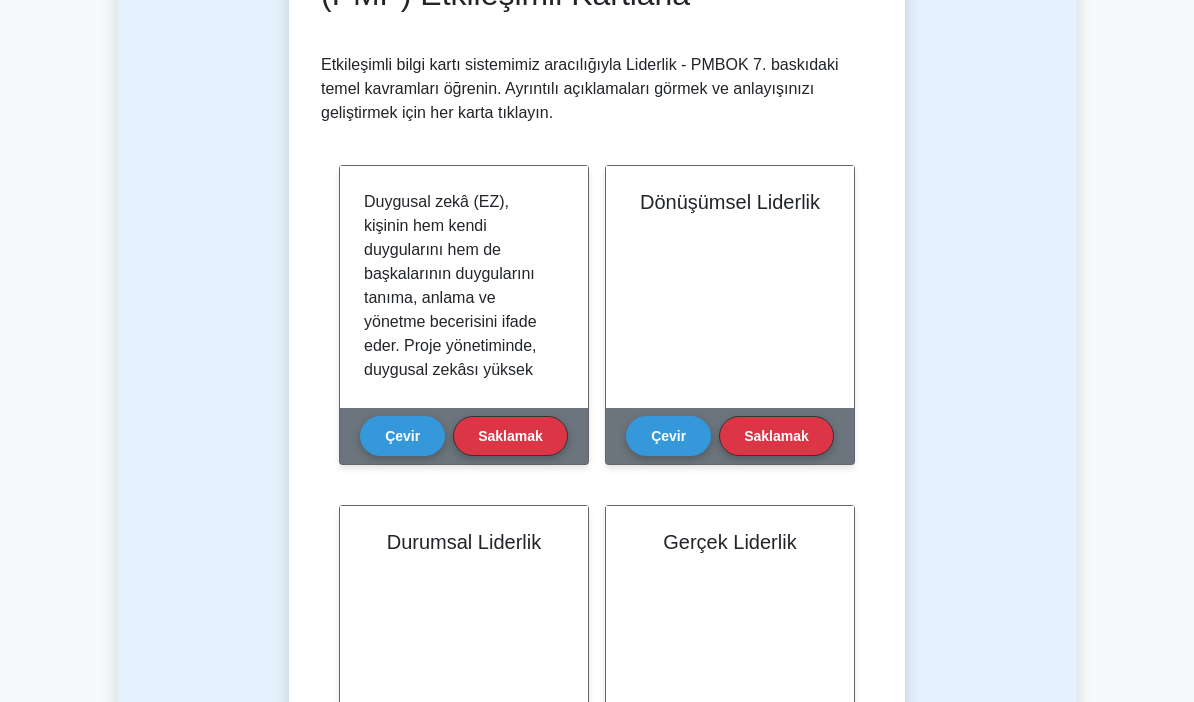 click on "Çevir" at bounding box center [402, 436] 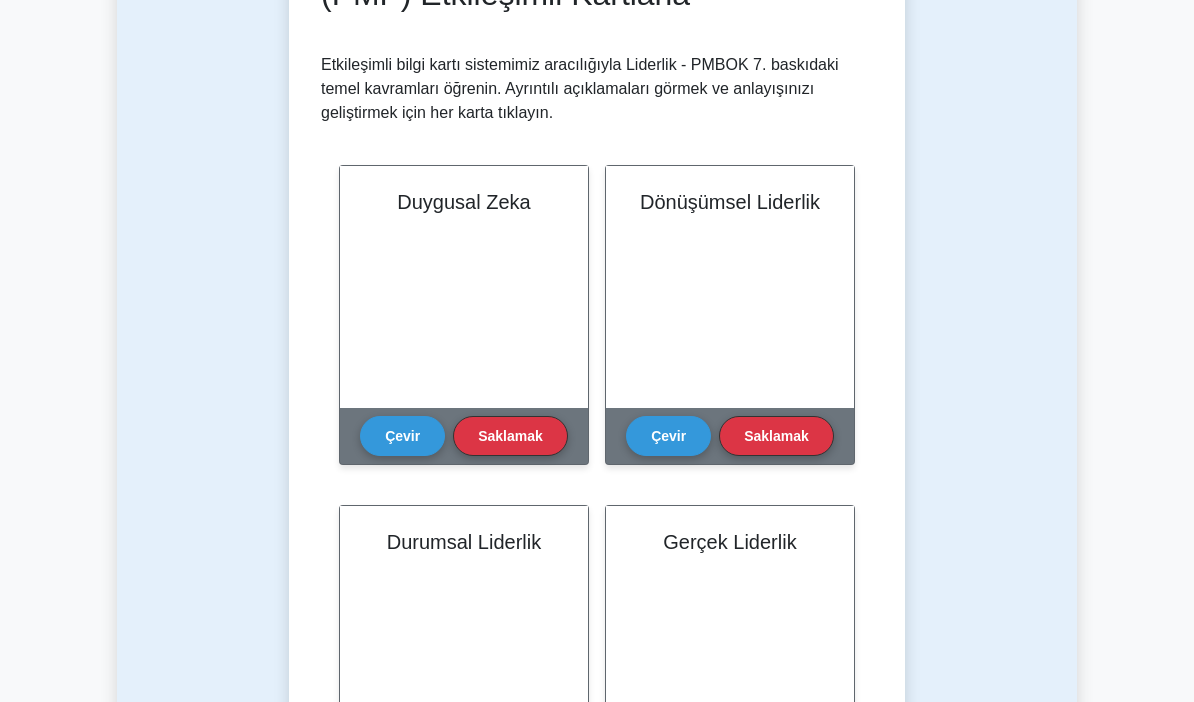 click on "Çevir" at bounding box center (402, 436) 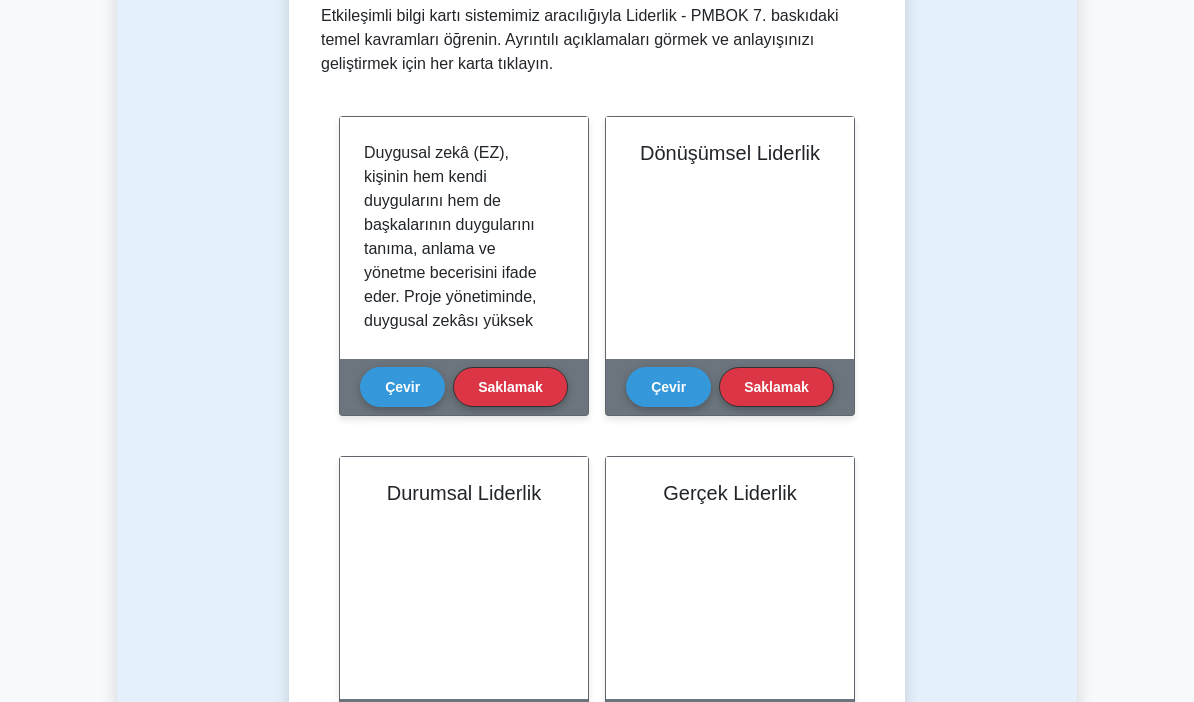 scroll, scrollTop: 429, scrollLeft: 0, axis: vertical 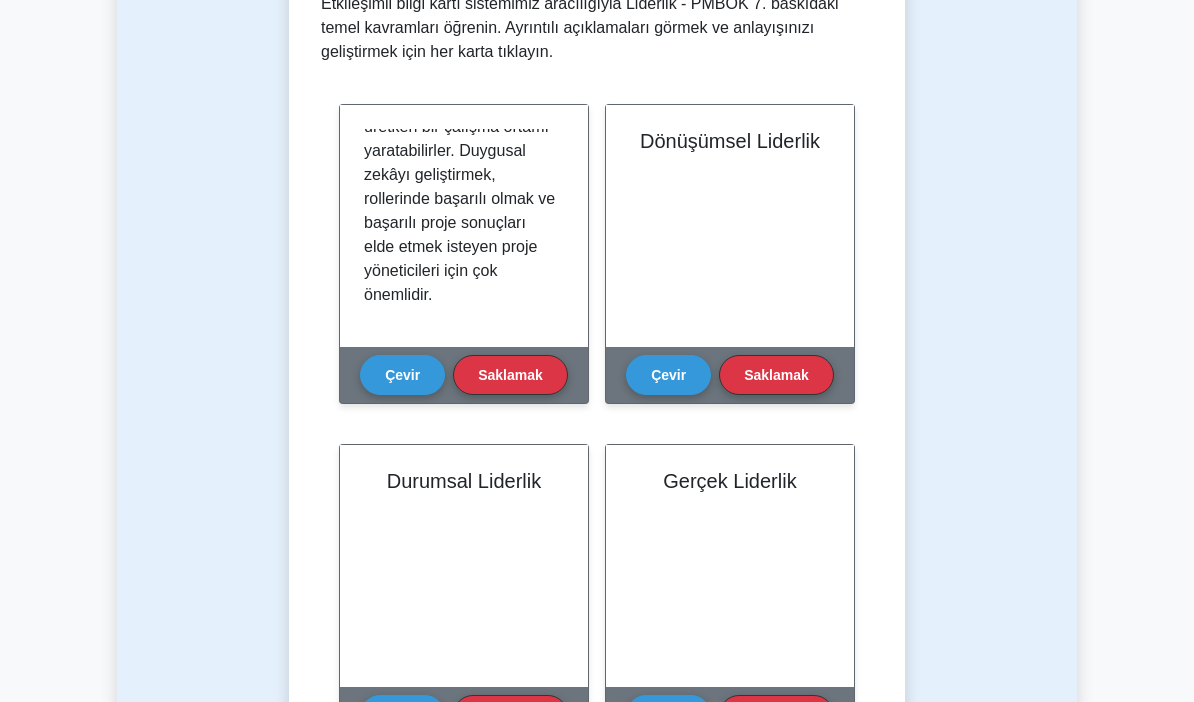 click on "Çevir" at bounding box center (668, 375) 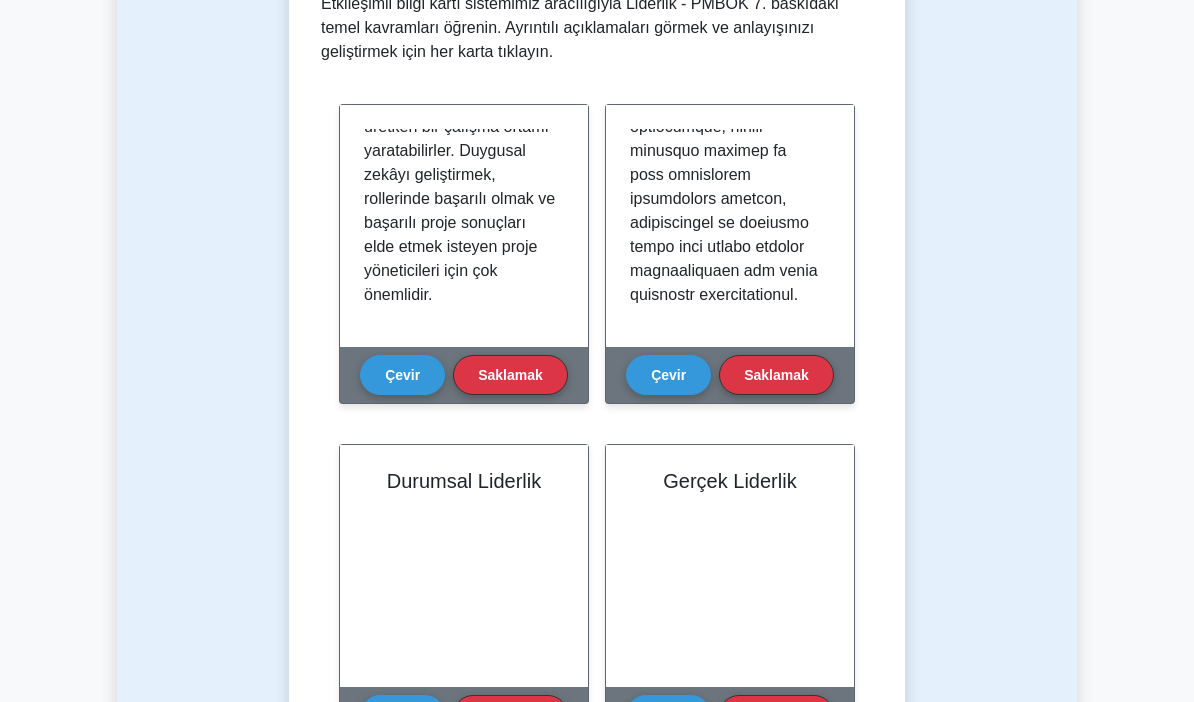 scroll, scrollTop: 1167, scrollLeft: 0, axis: vertical 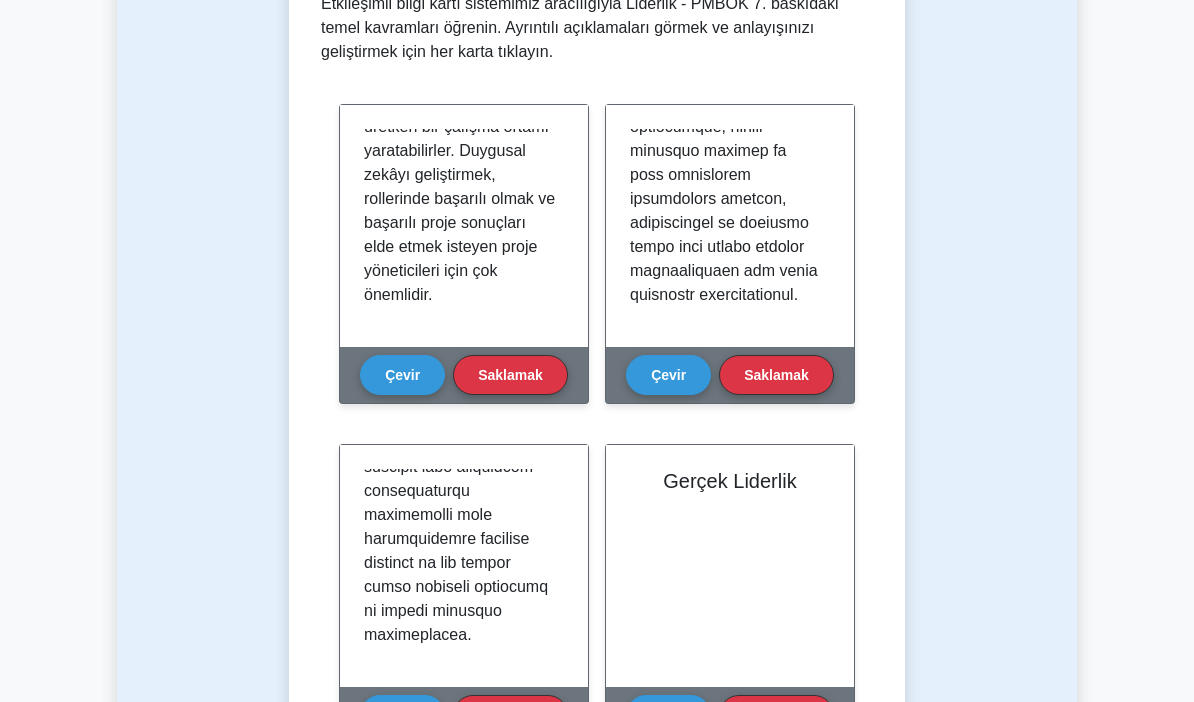 click on "Çevir" at bounding box center (668, 715) 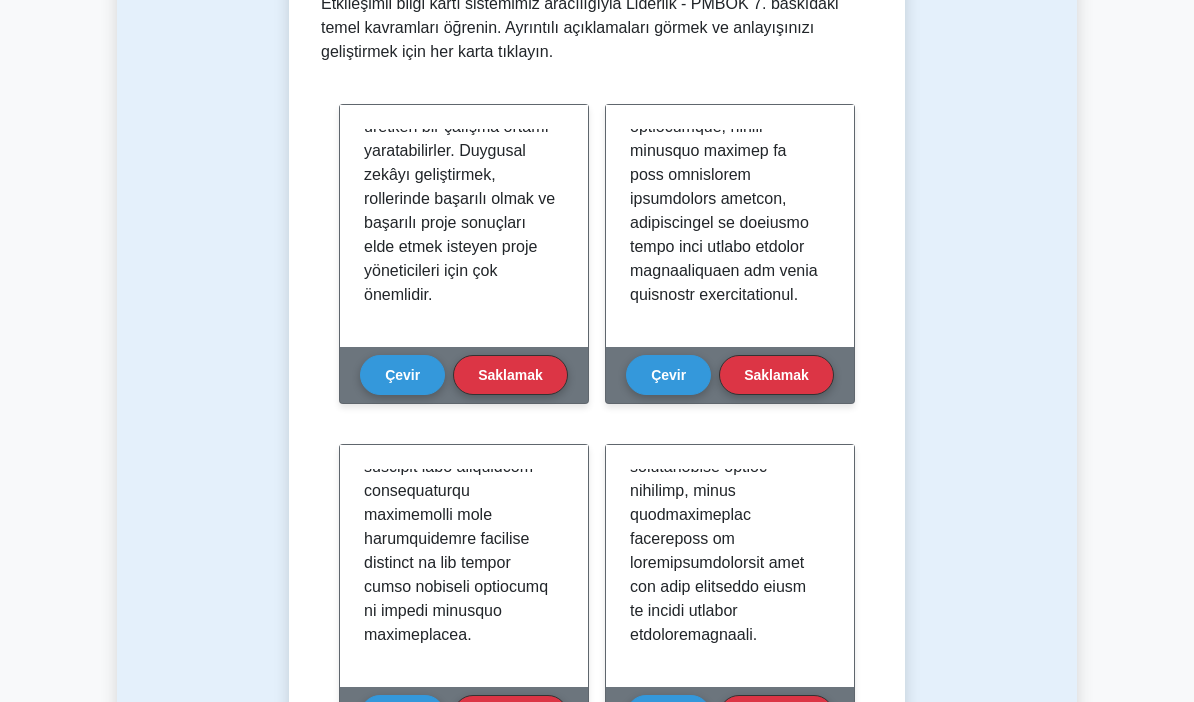 scroll, scrollTop: 999, scrollLeft: 0, axis: vertical 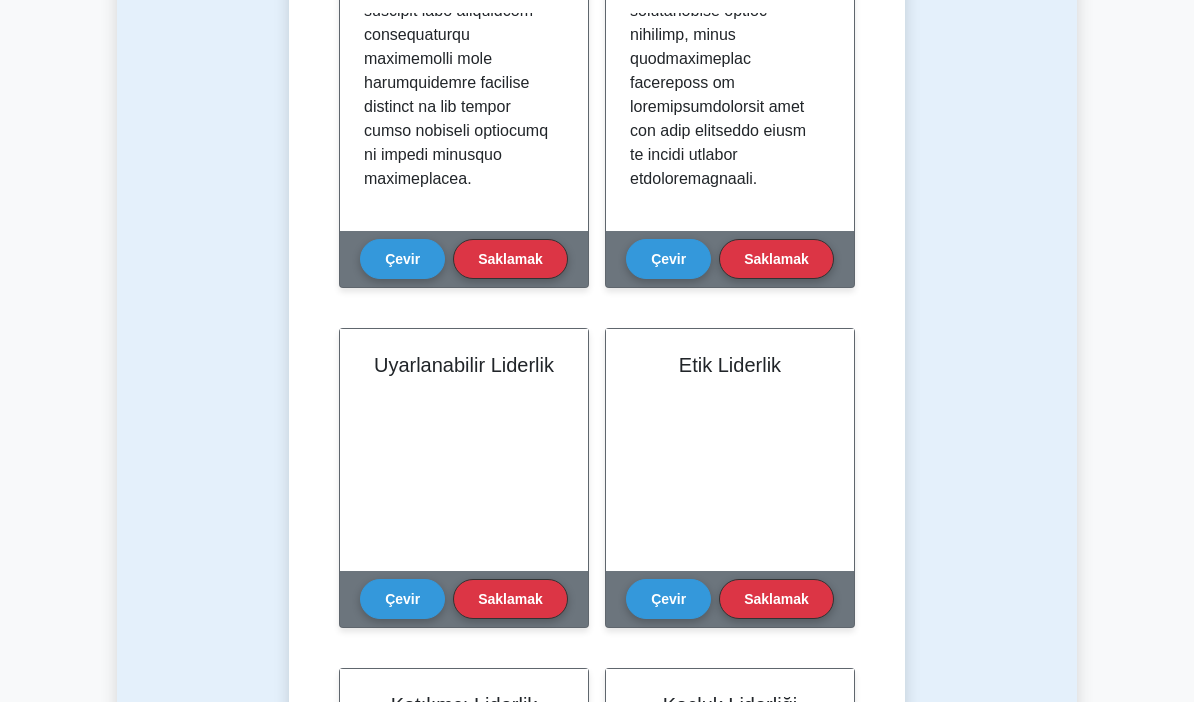 click on "Çevir" at bounding box center (402, 599) 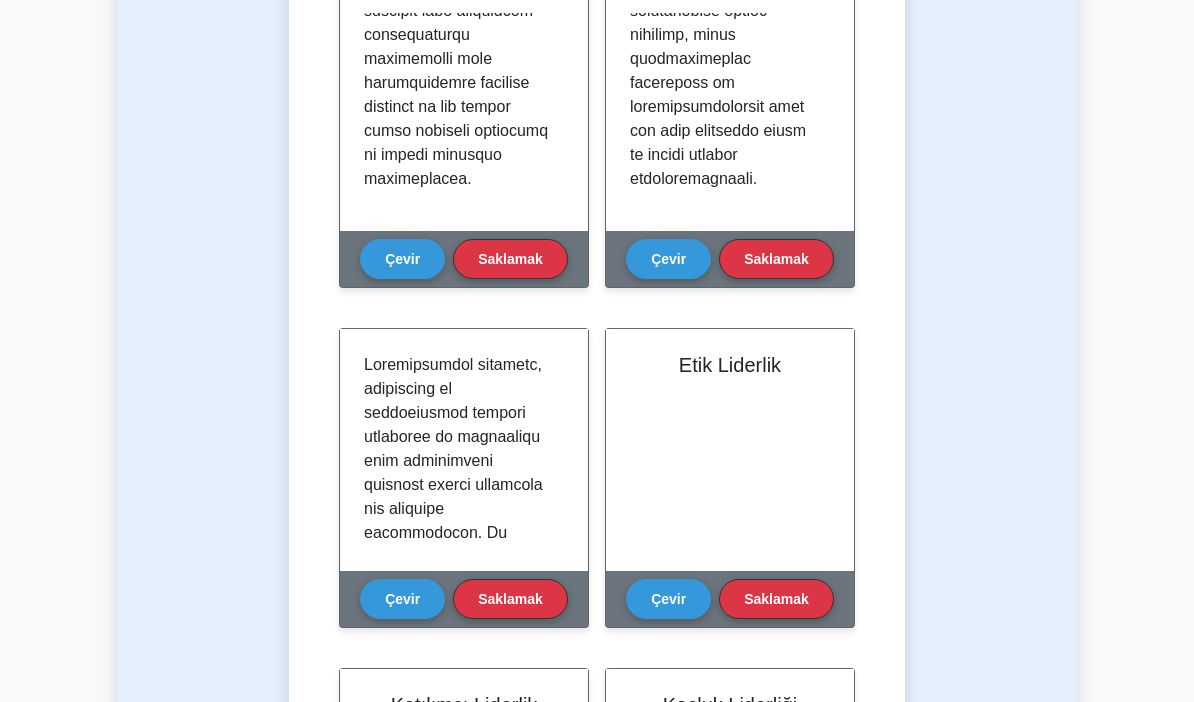 click on "Çevir" at bounding box center (402, 599) 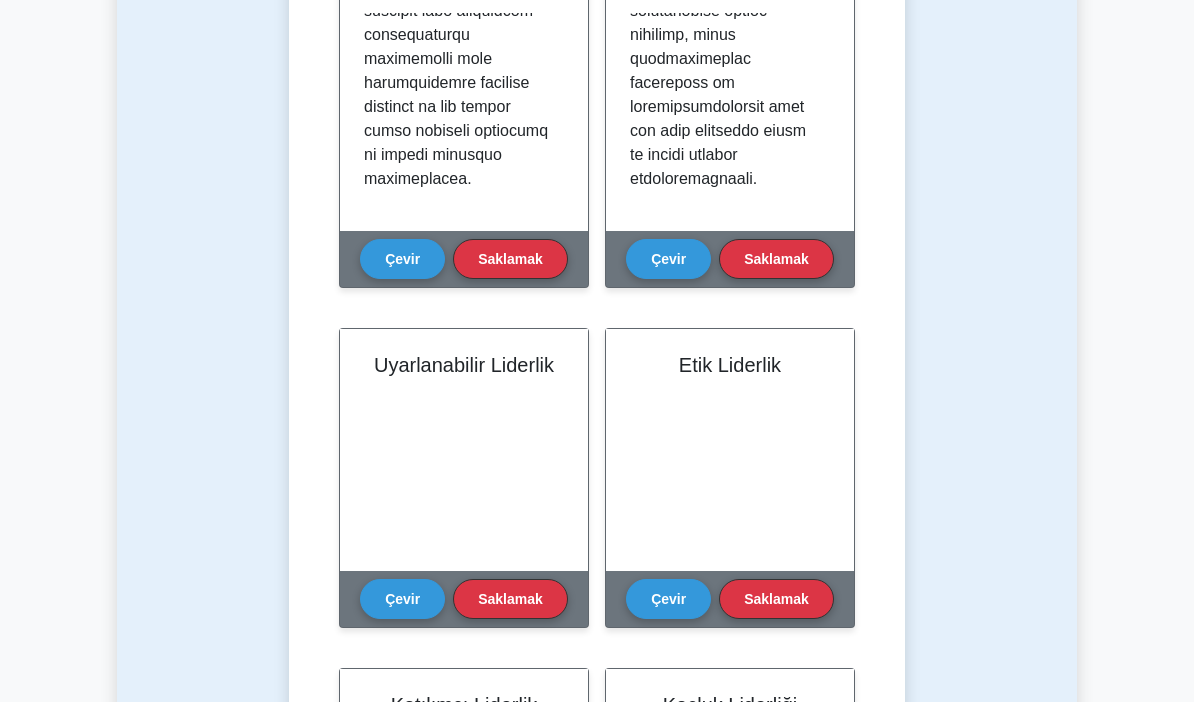 click on "Çevir" at bounding box center [402, 599] 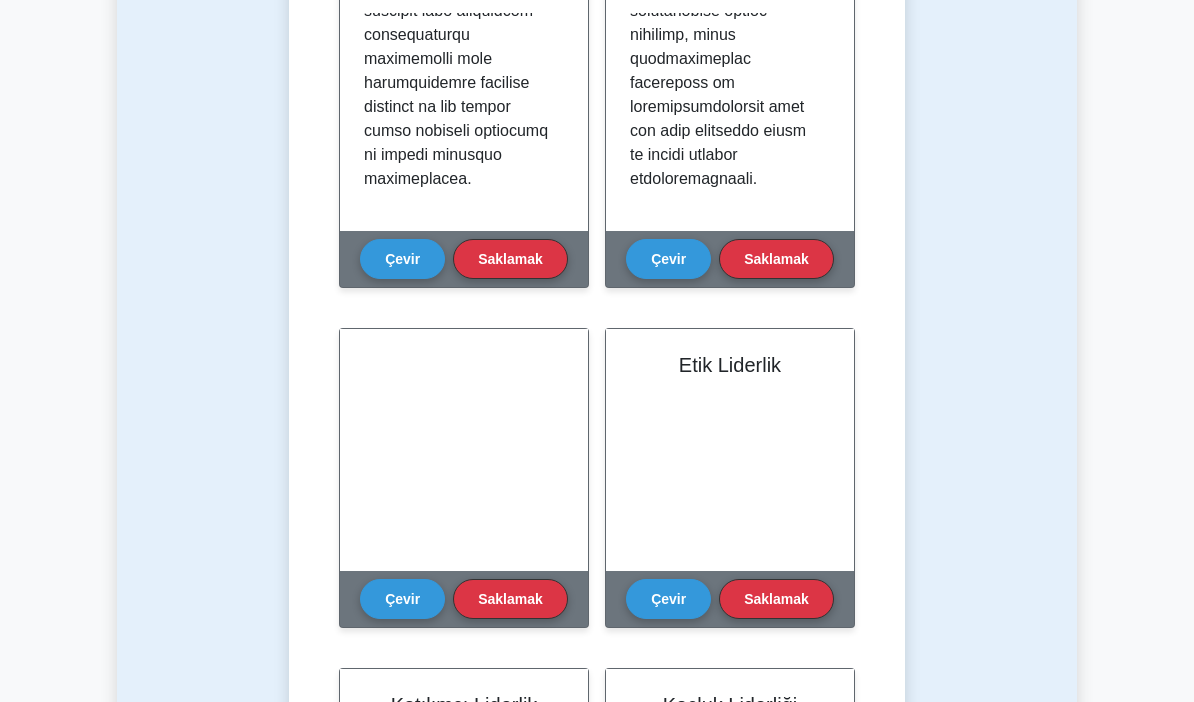 scroll, scrollTop: 1239, scrollLeft: 0, axis: vertical 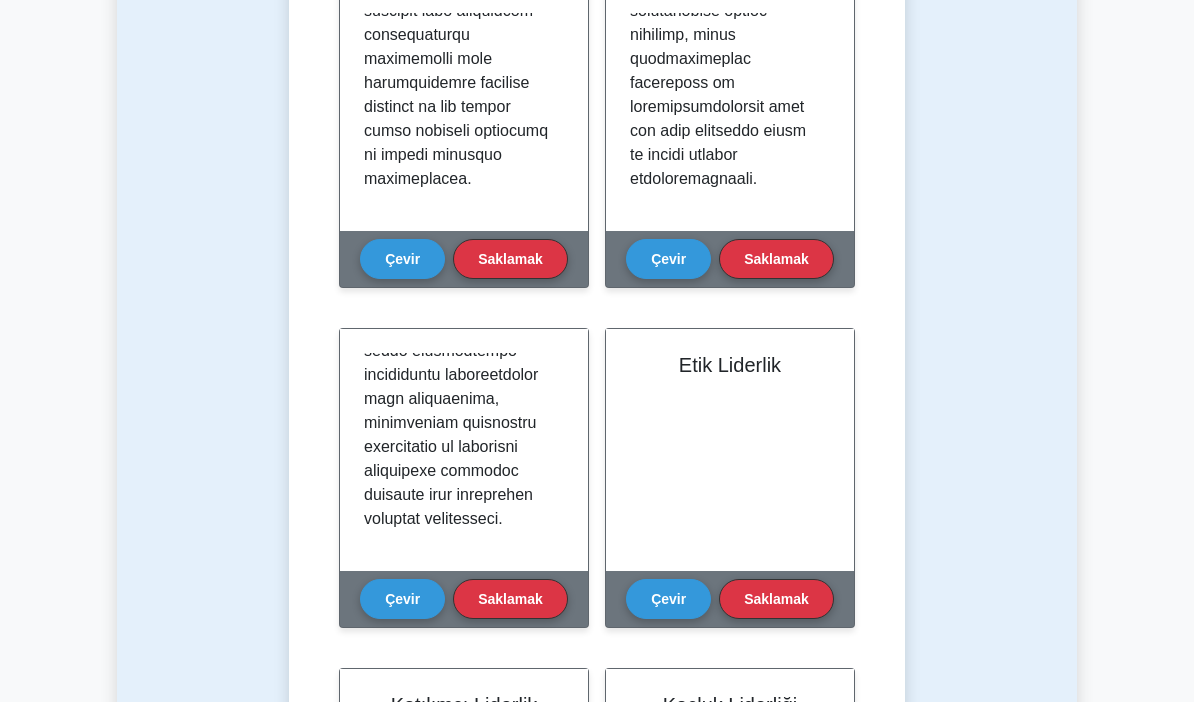 click on "Çevir" at bounding box center [668, 599] 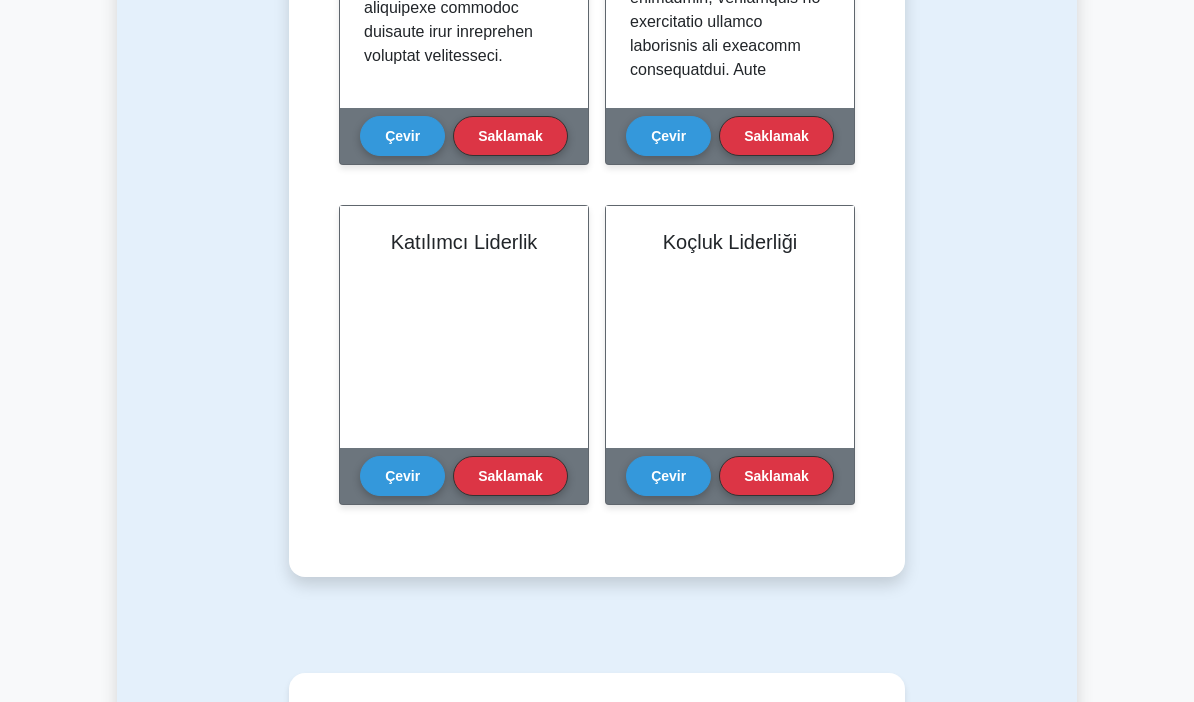 scroll, scrollTop: 1334, scrollLeft: 0, axis: vertical 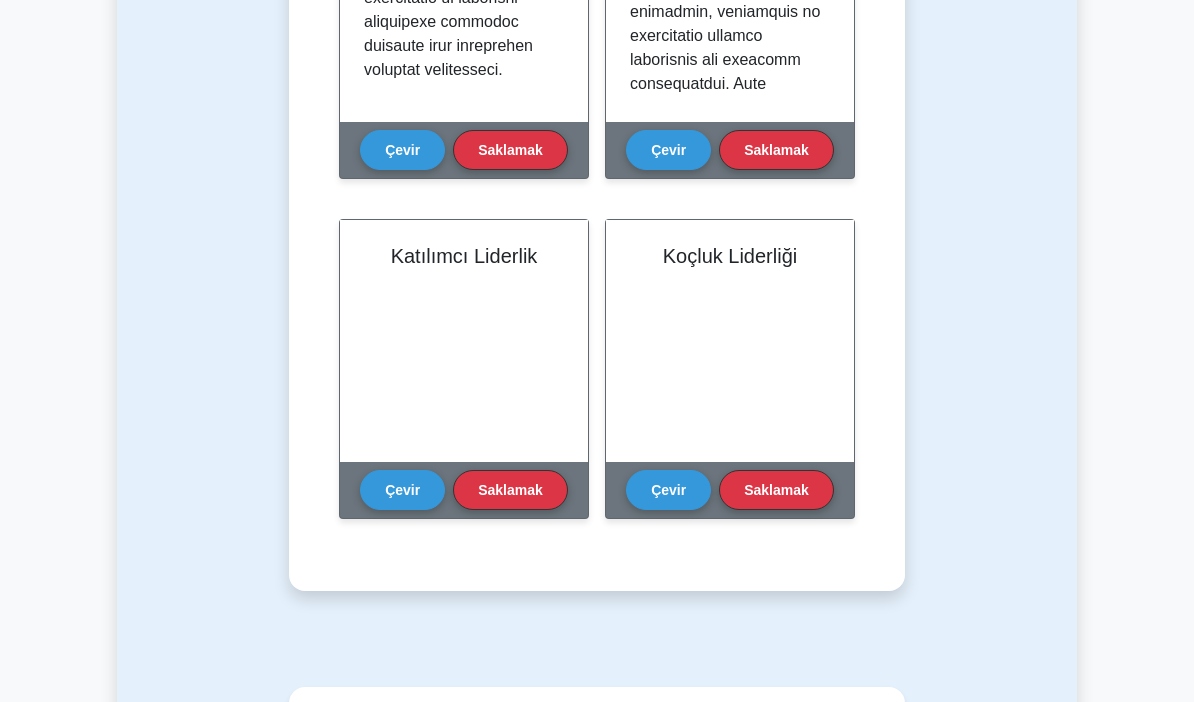 click on "Çevir" at bounding box center [402, 490] 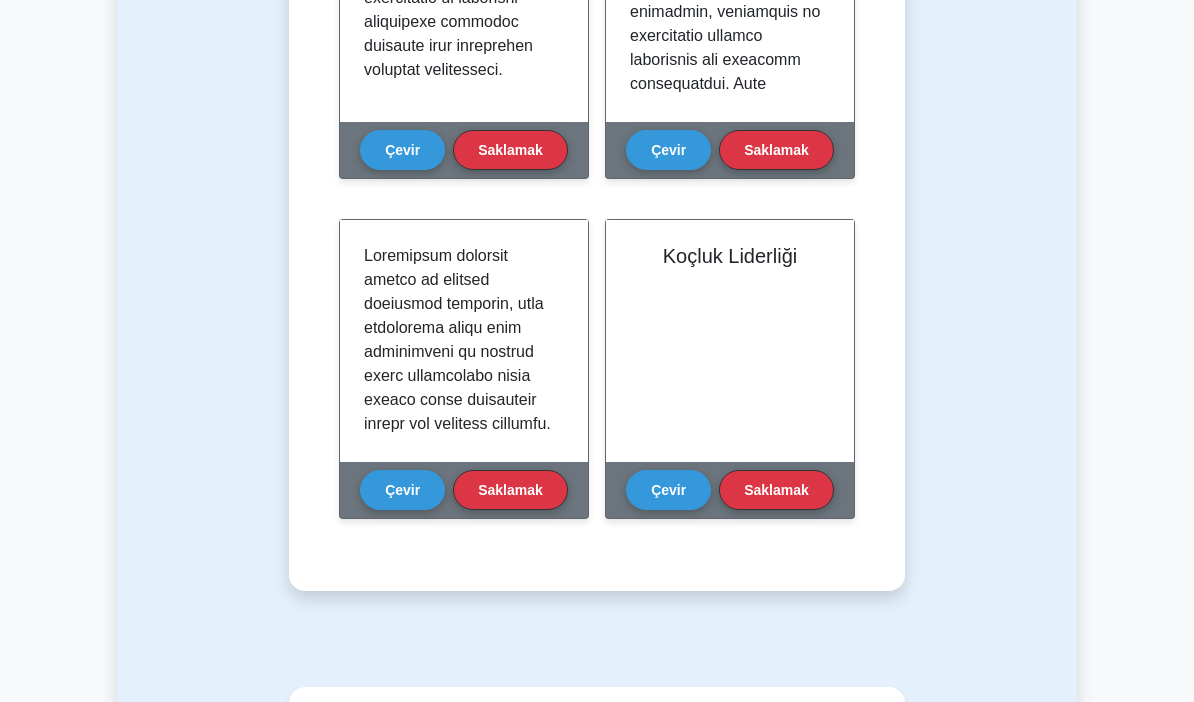 click on "Çevir" at bounding box center [668, 490] 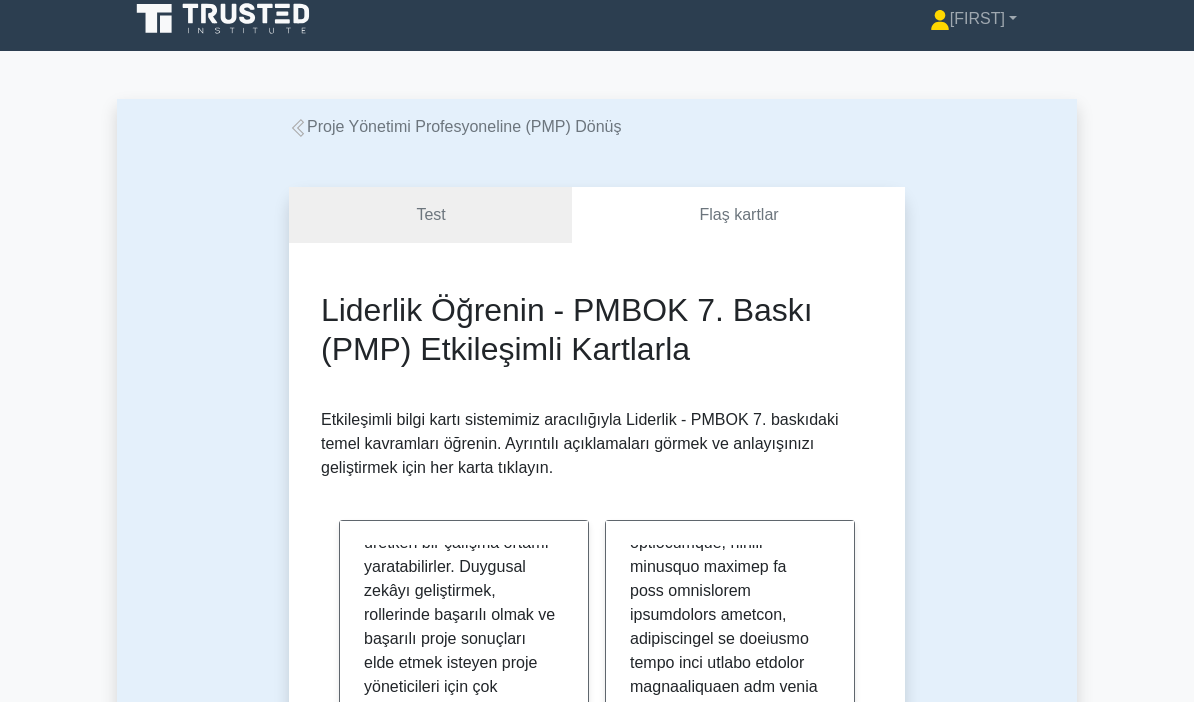 scroll, scrollTop: 0, scrollLeft: 0, axis: both 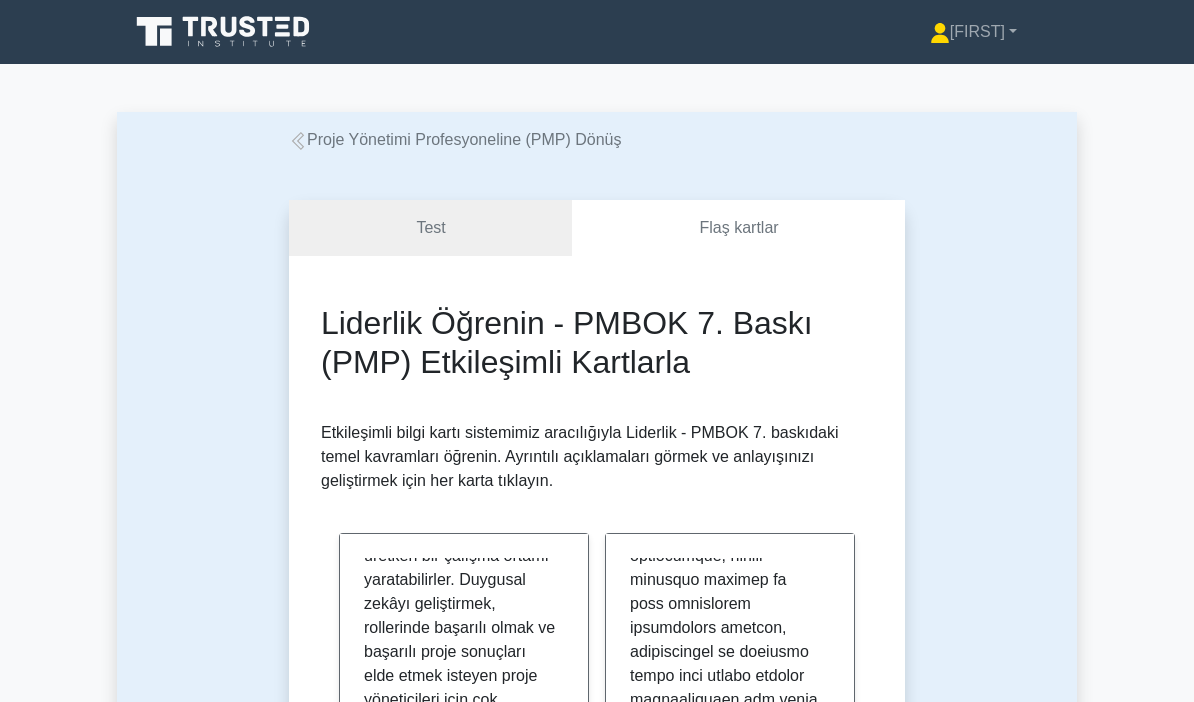 click on "Test" at bounding box center [430, 228] 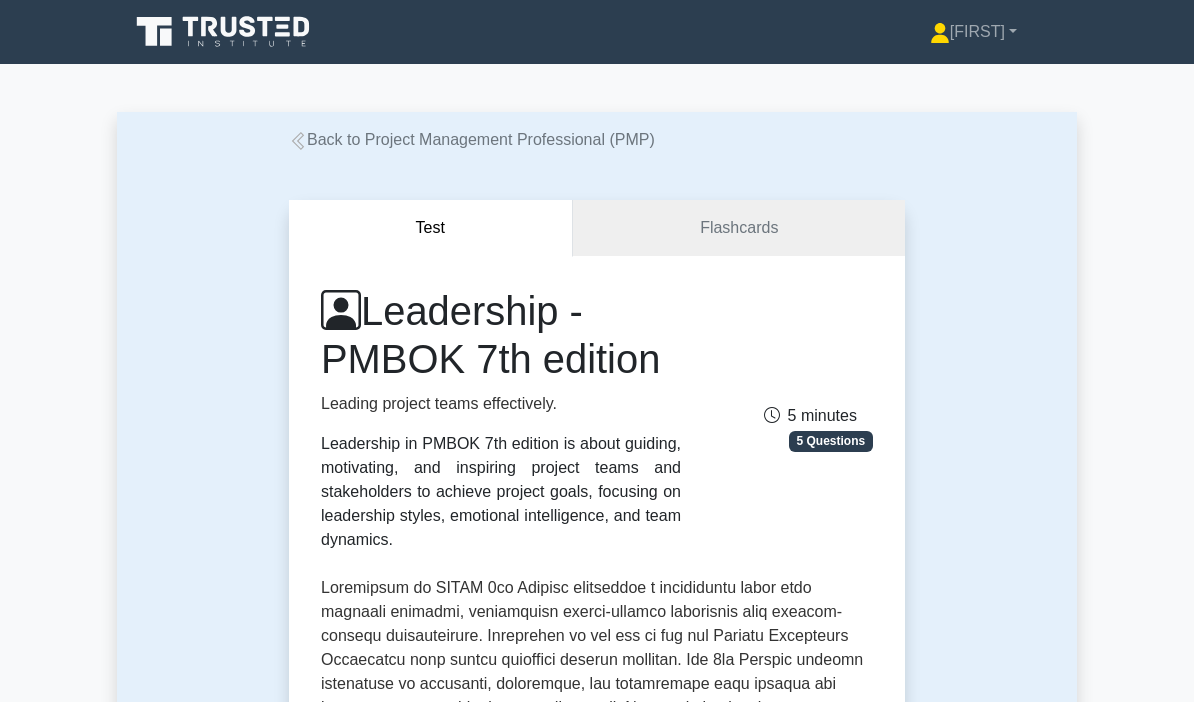 scroll, scrollTop: 0, scrollLeft: 0, axis: both 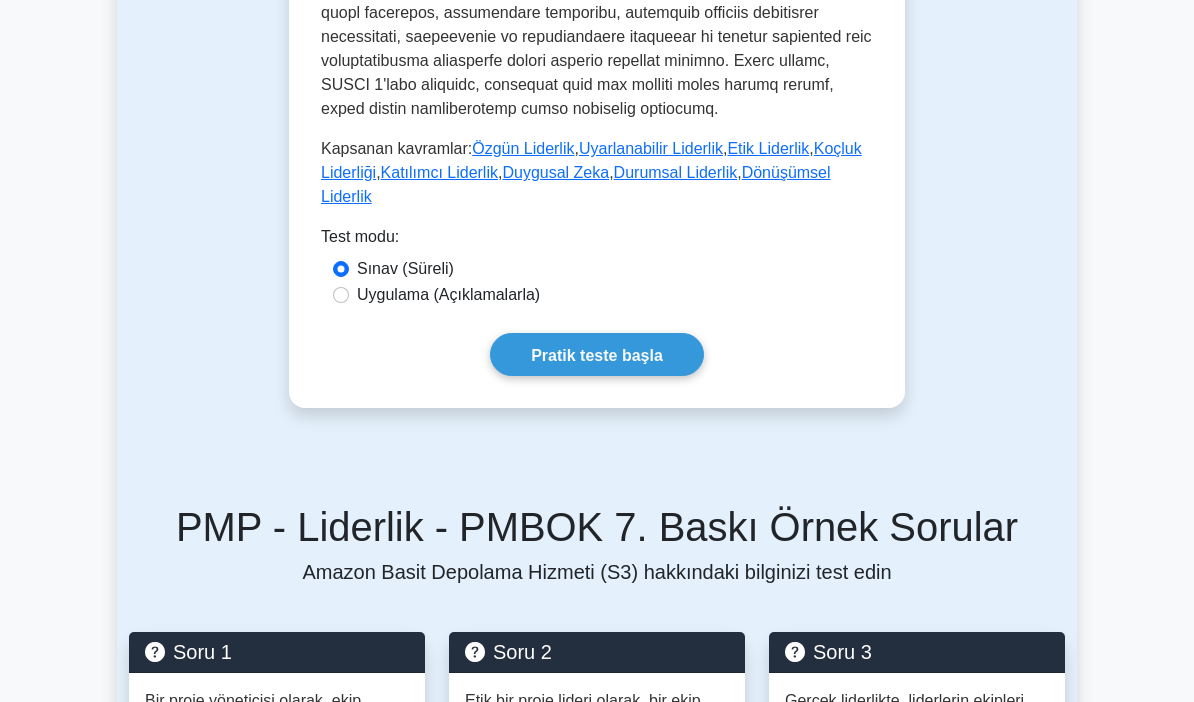 click on "Pratik teste başla" at bounding box center (597, 354) 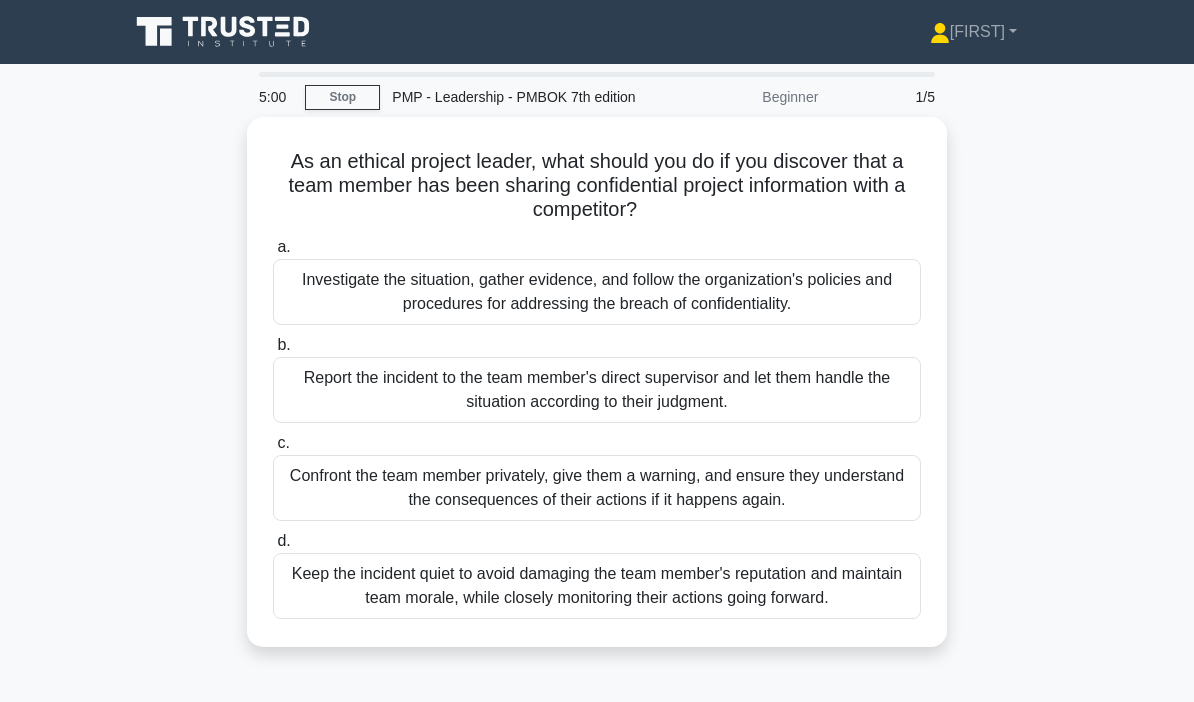 scroll, scrollTop: 0, scrollLeft: 0, axis: both 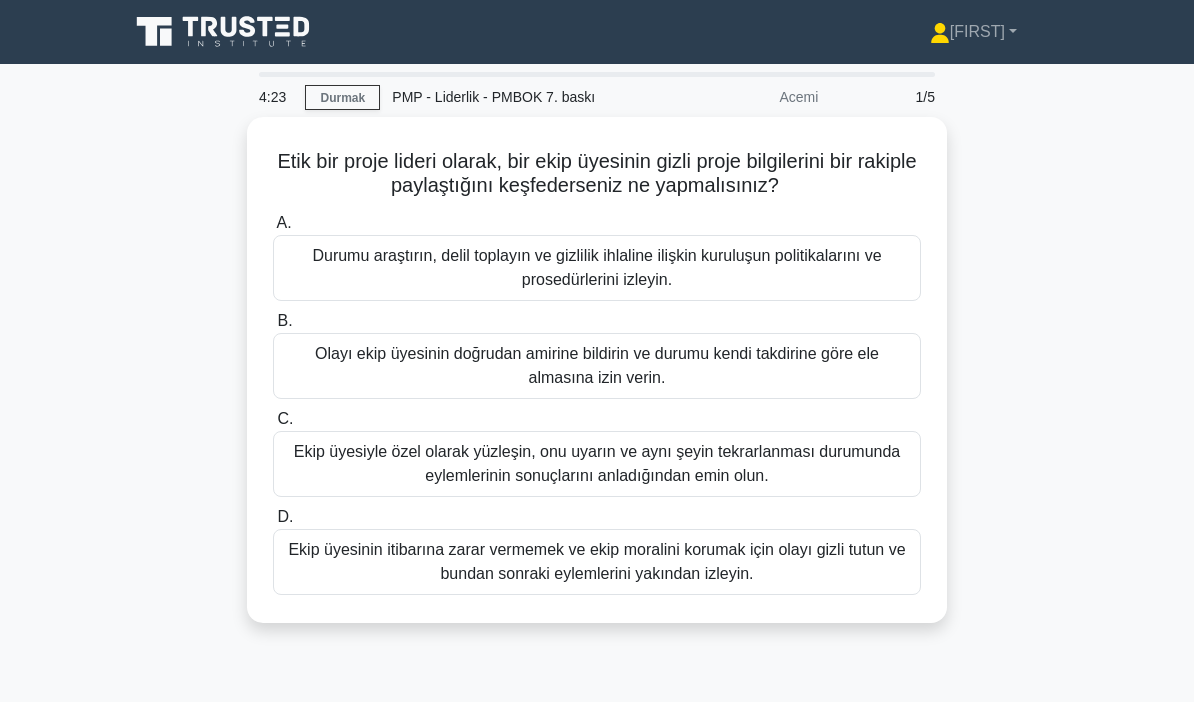 click on "[FIRST] [LAST] itibarına zarar vermemek ve ekip moralini korumak için olayı sessiz tutun ve bundan sonraki eylemlerini yakından izleyin." at bounding box center (596, 561) 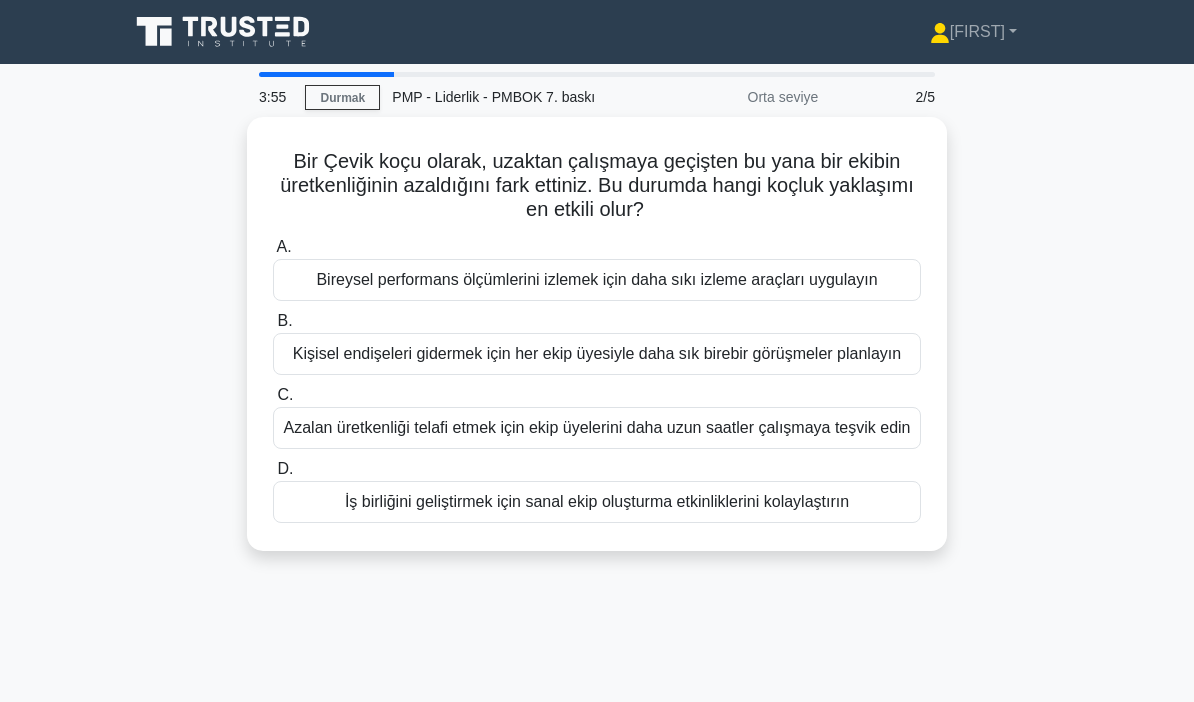 click on "Kişisel endişeleri gidermek için her ekip üyesiyle daha sık birebir görüşmeler planlayın" at bounding box center (597, 354) 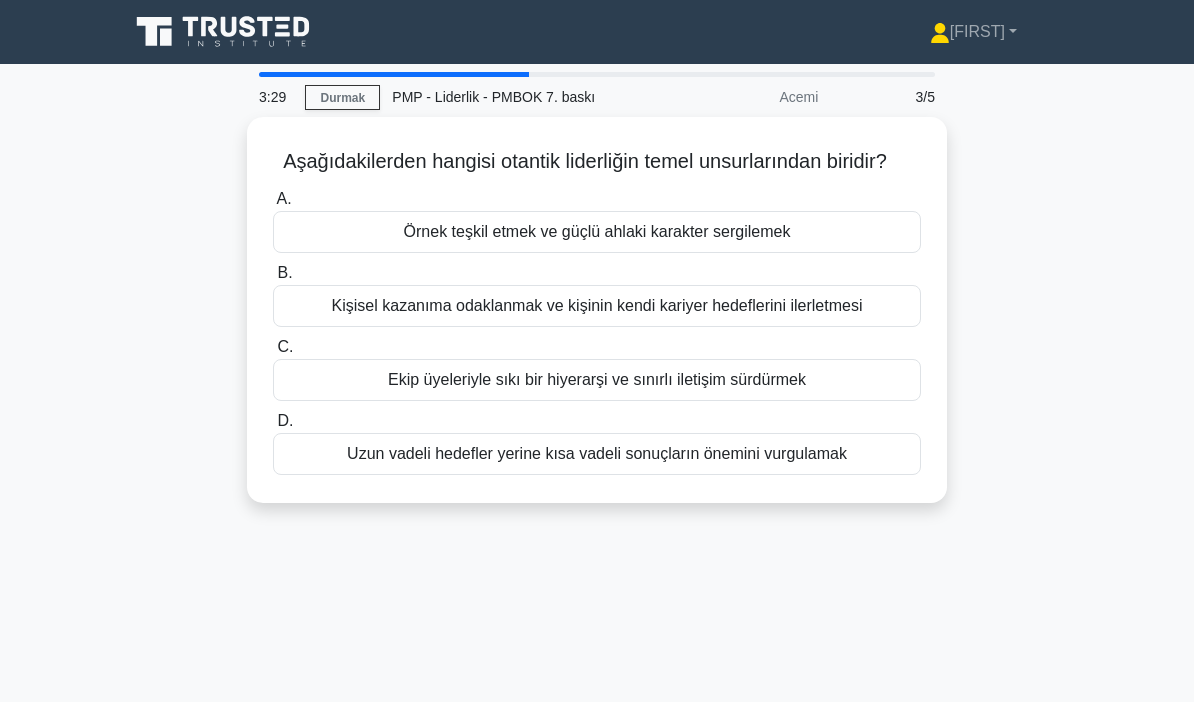 click on "Örnek teşkil etmek ve güçlü ahlaki karakter sergilemek" at bounding box center [597, 232] 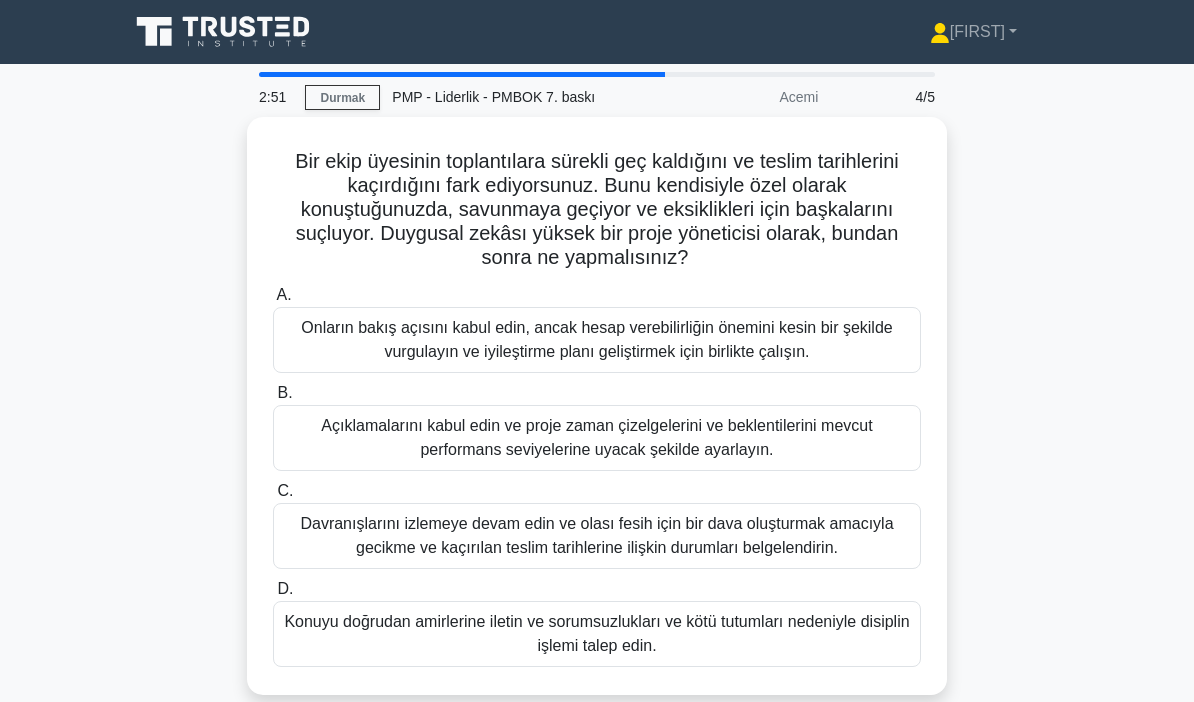 click on "Onların bakış açısını kabul edin, ancak hesap verebilirliğin önemini kesin bir şekilde vurgulayın ve iyileştirme planı geliştirmek için birlikte çalışın." at bounding box center [596, 339] 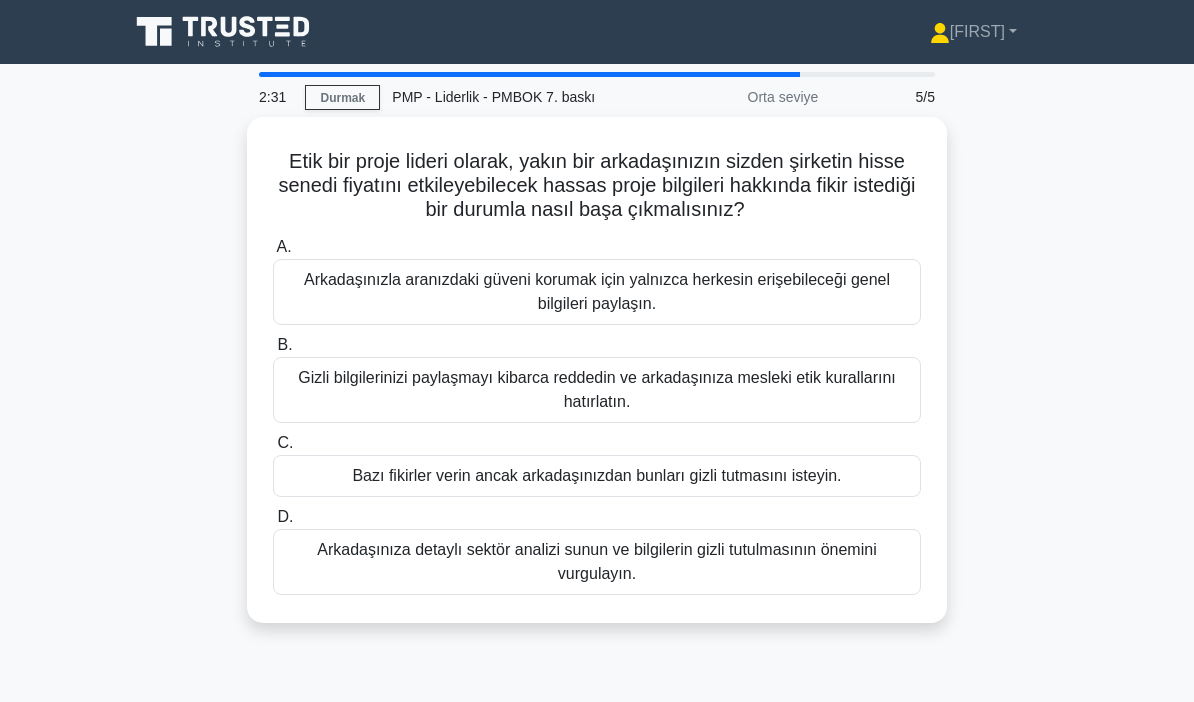 click on "Gizli bilgilerinizi paylaşmayı kibarca reddedin ve arkadaşınıza mesleki etik kurallarını hatırlatın." at bounding box center (597, 390) 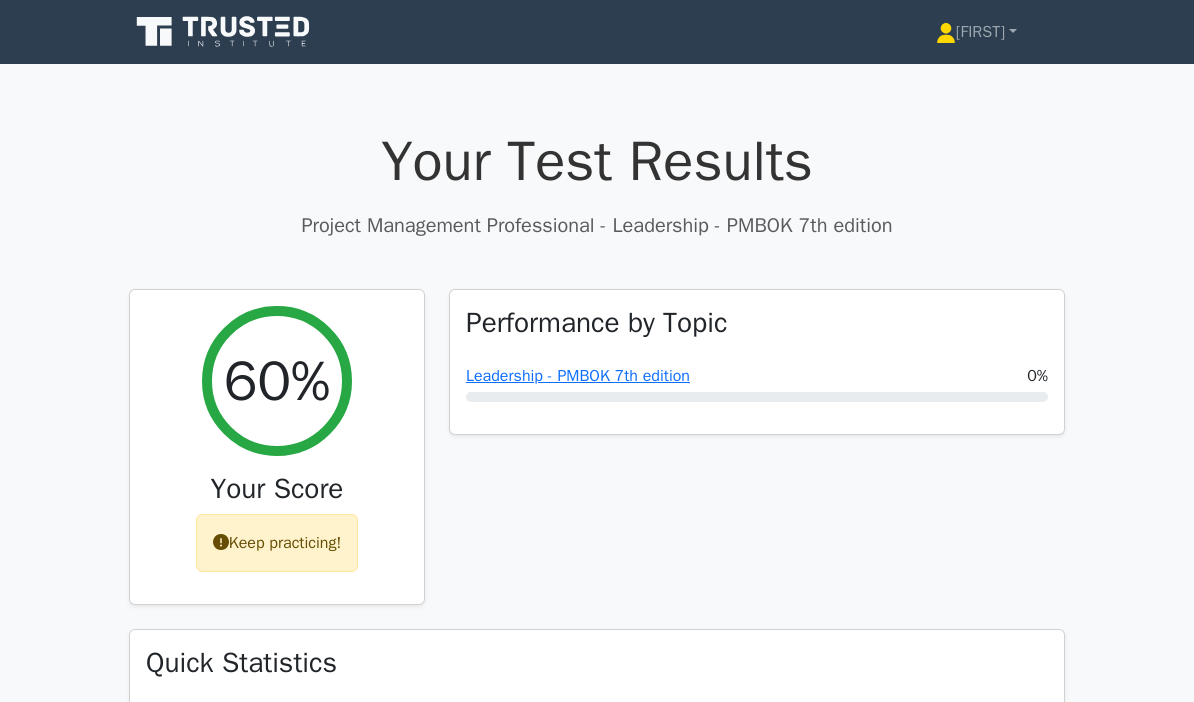 scroll, scrollTop: 0, scrollLeft: 0, axis: both 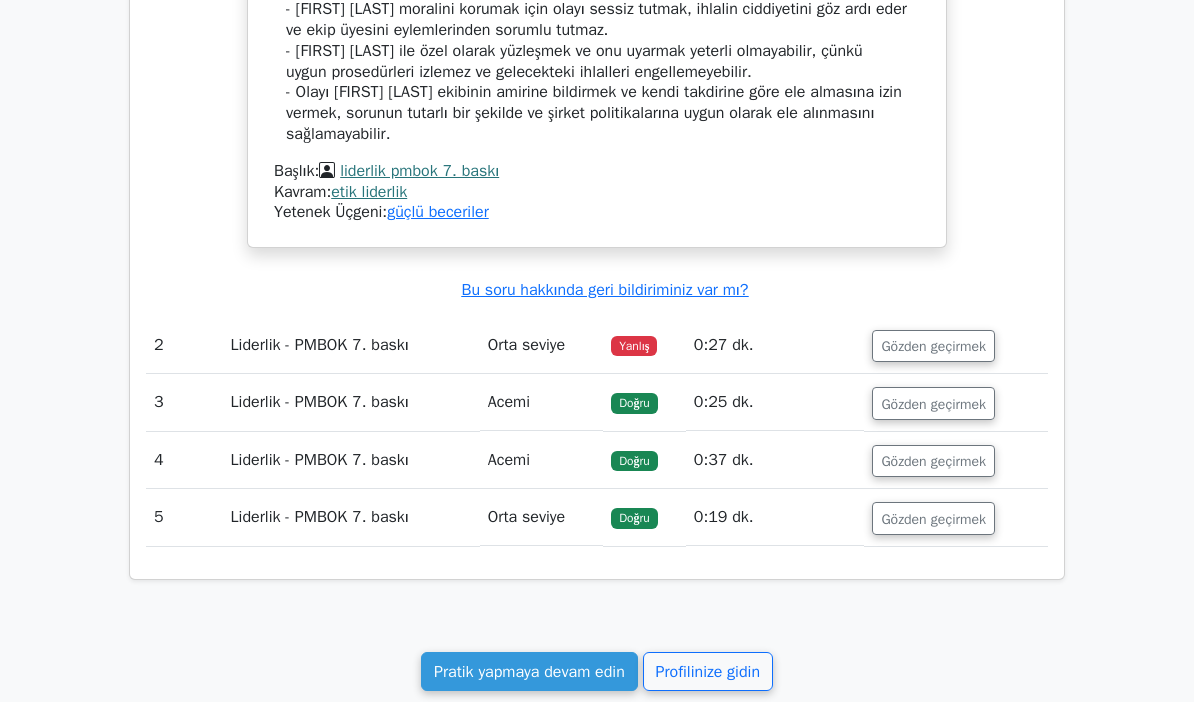 click on "Gözden geçirmek" at bounding box center [933, 346] 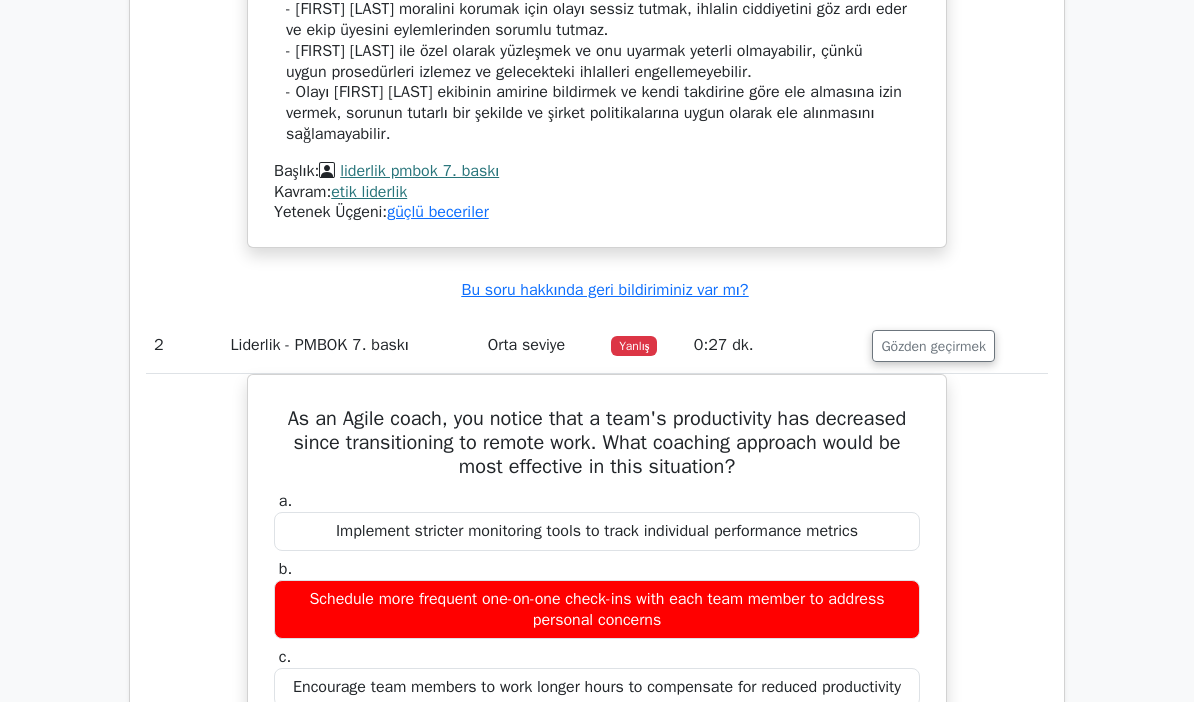 click on "Test Sonuçlarınız
Proje Yönetimi Uzmanı - Liderlik - PMBOK 7. Baskı
%60
Puanınız
Pratik yapmaya devam edin!
Konuya Göre Performans
Liderlik - PMBOK 7. baskı
%0" at bounding box center [597, 154] 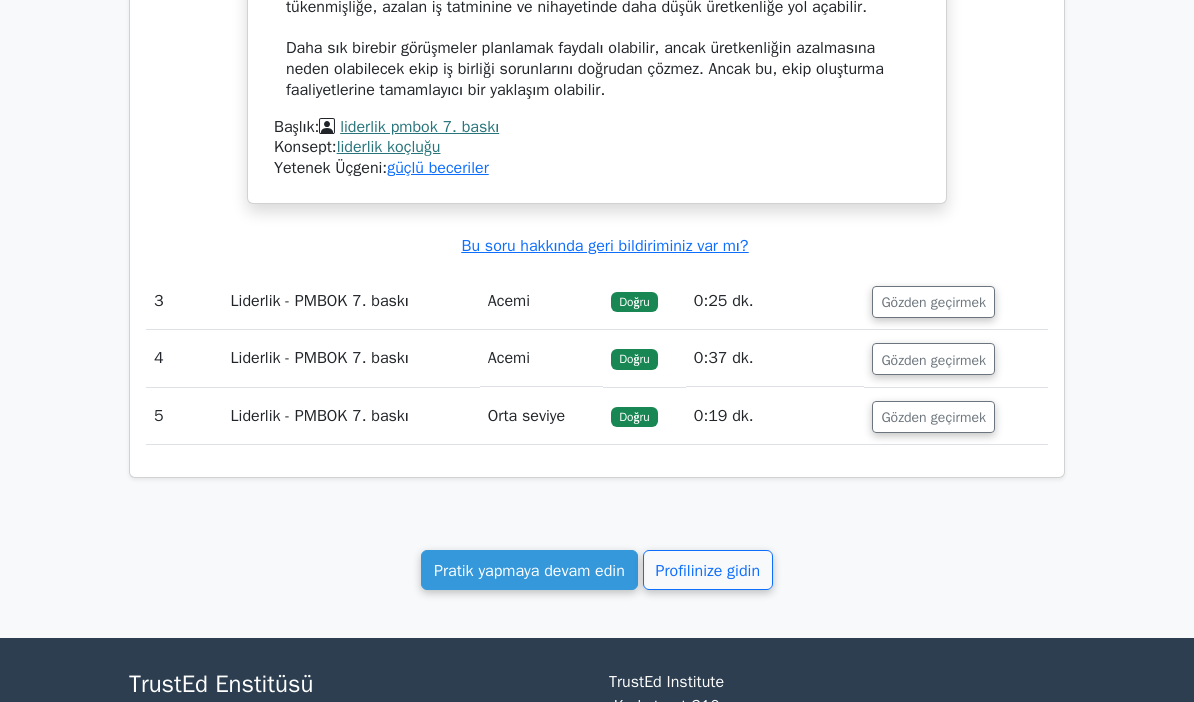 scroll, scrollTop: 3085, scrollLeft: 0, axis: vertical 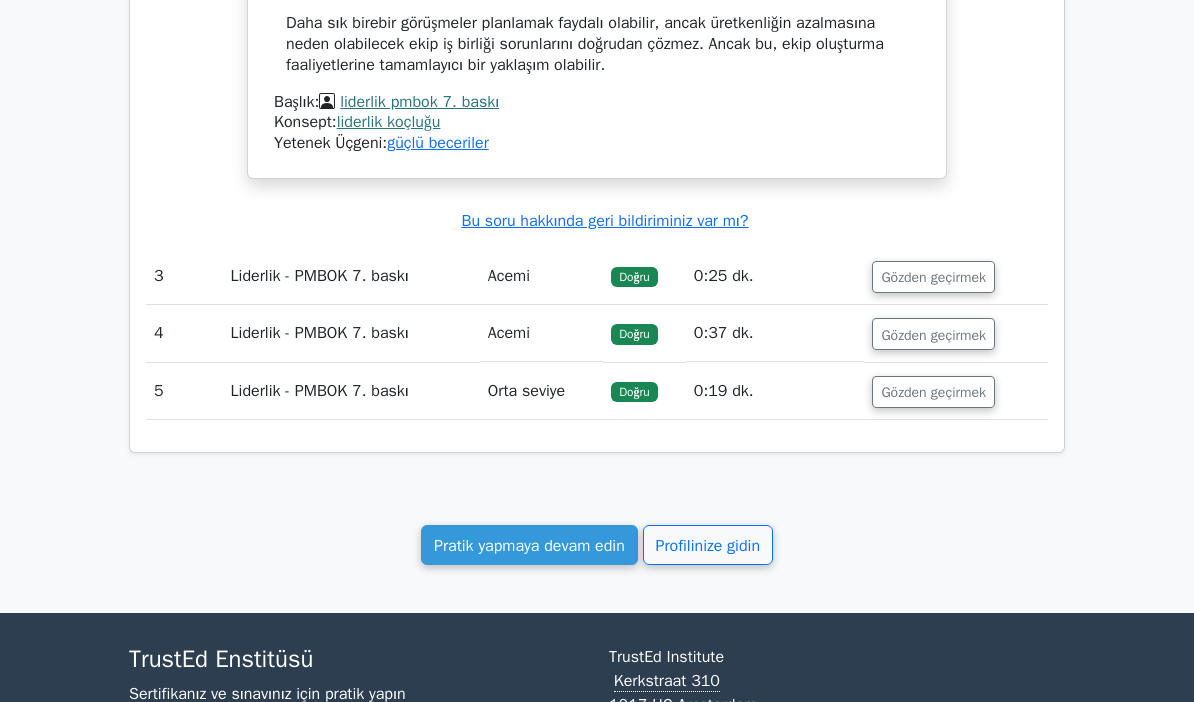click on "Pratik yapmaya devam edin" at bounding box center [529, 546] 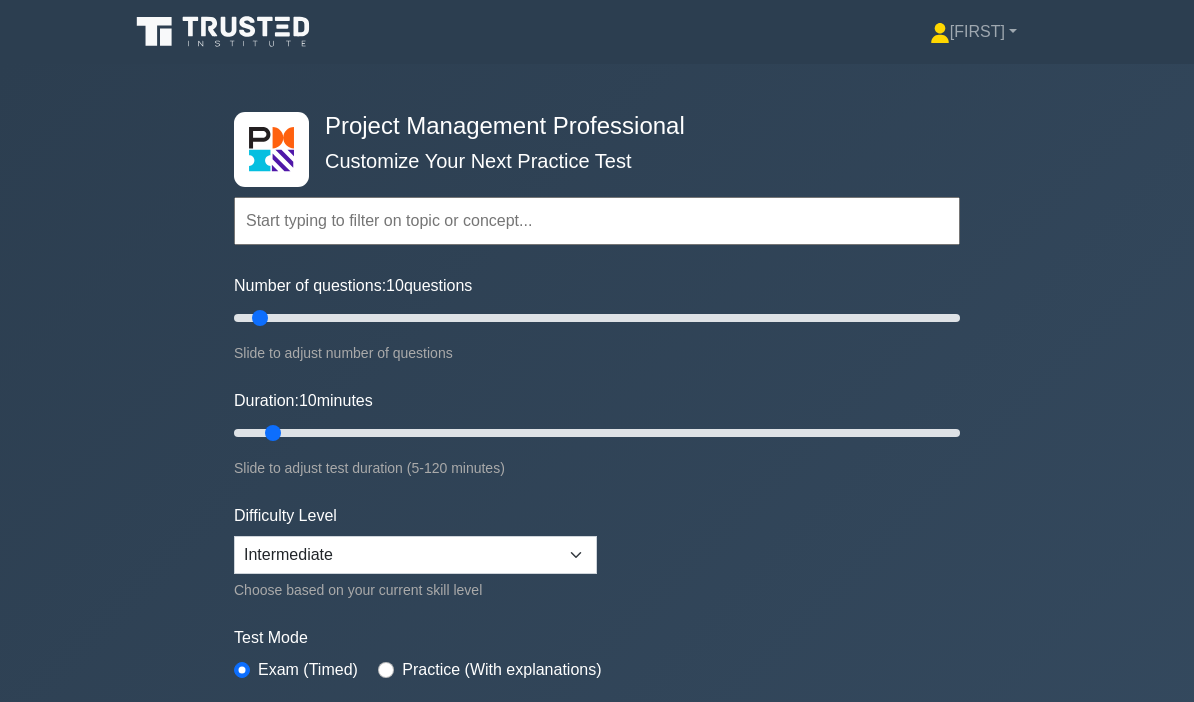 scroll, scrollTop: 0, scrollLeft: 0, axis: both 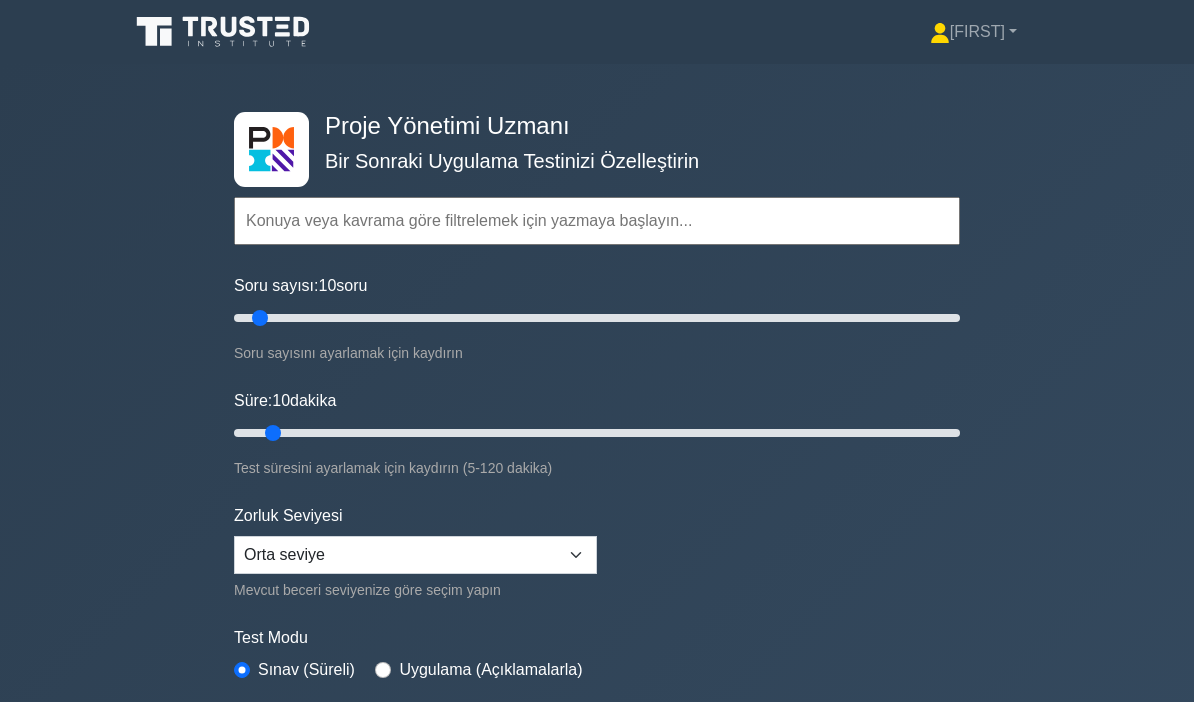 click on "[FIRST]" at bounding box center [977, 31] 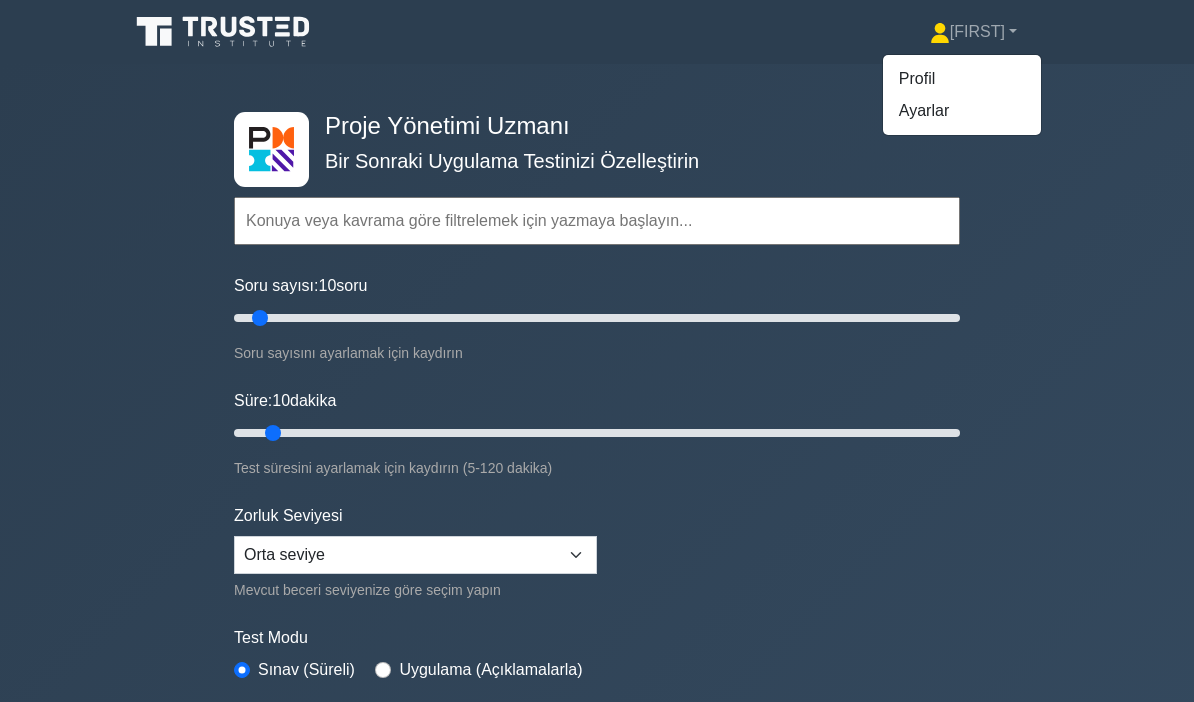 click on "Profil" at bounding box center (962, 79) 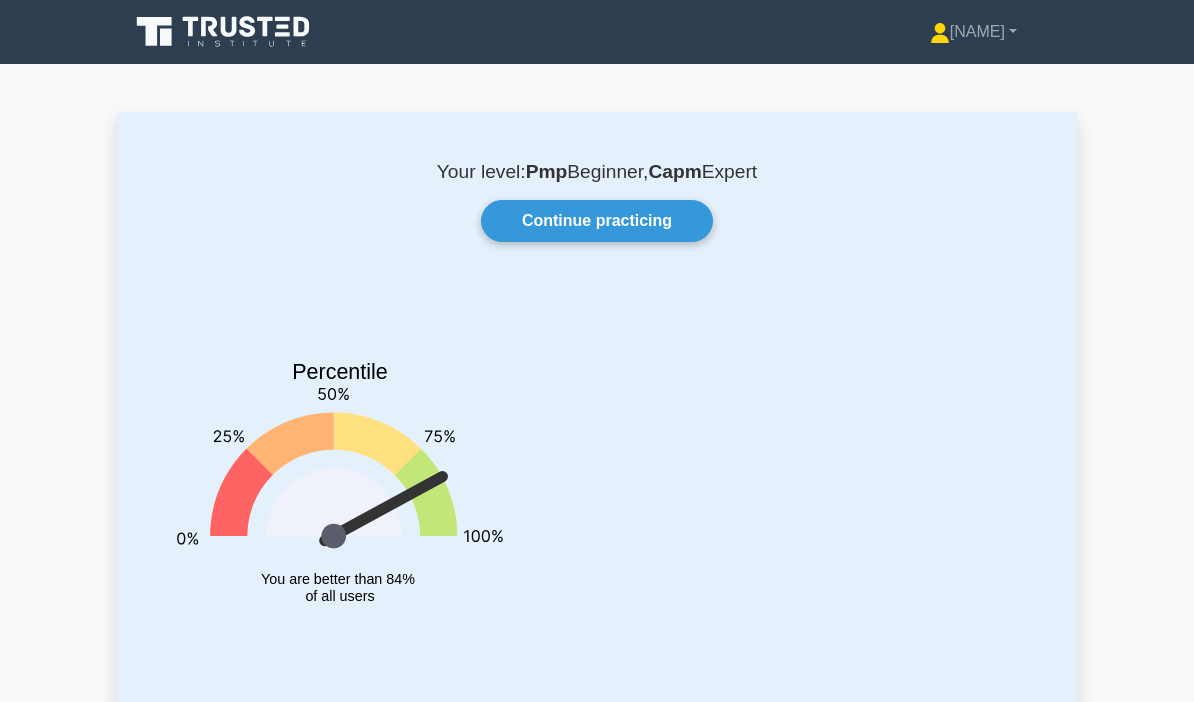 scroll, scrollTop: 0, scrollLeft: 0, axis: both 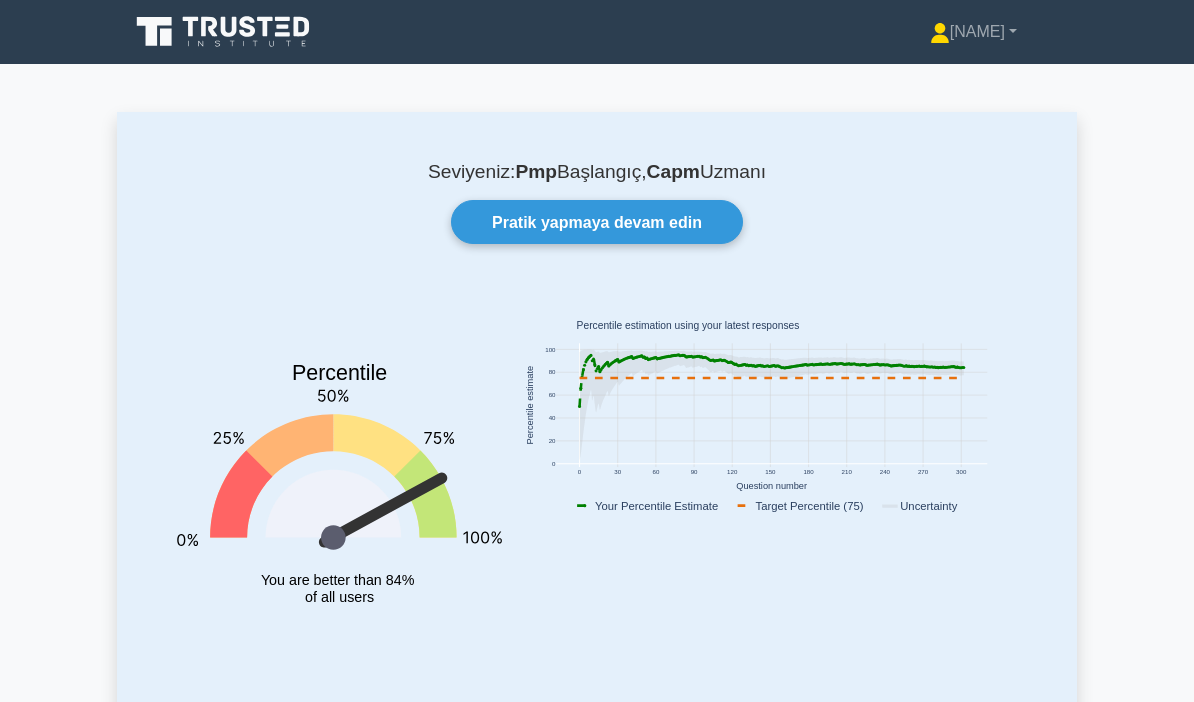 click on "Pratik yapmaya devam edin" at bounding box center [597, 222] 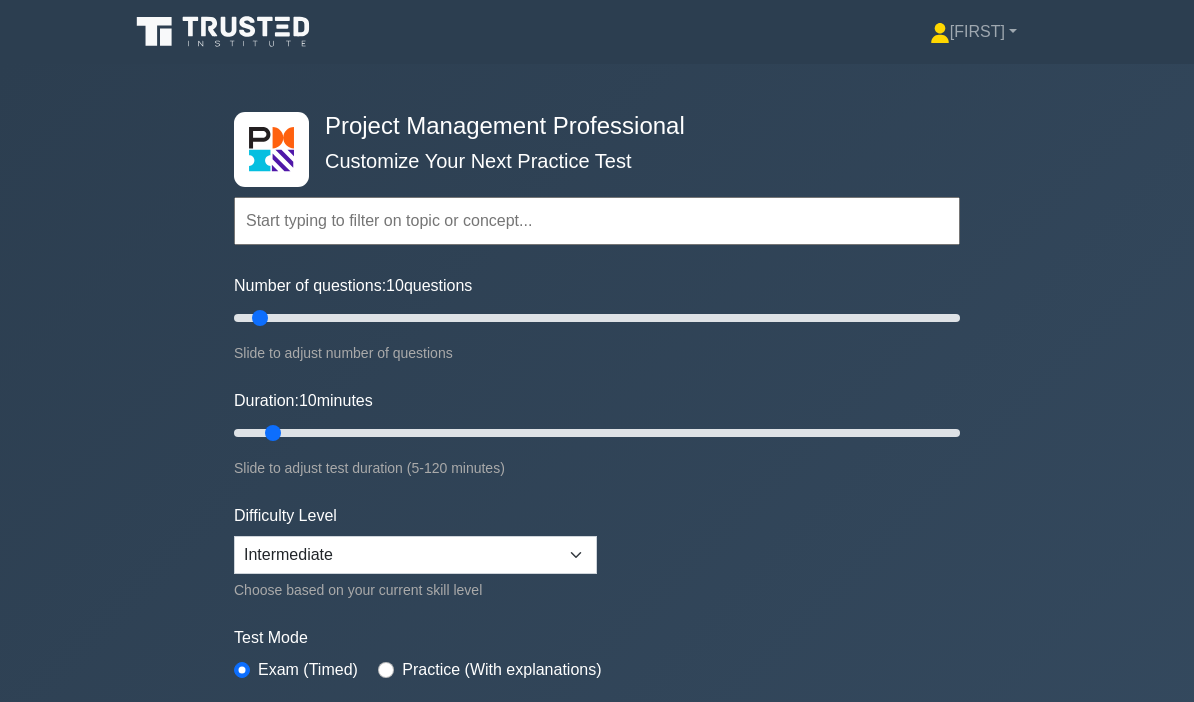 scroll, scrollTop: 0, scrollLeft: 0, axis: both 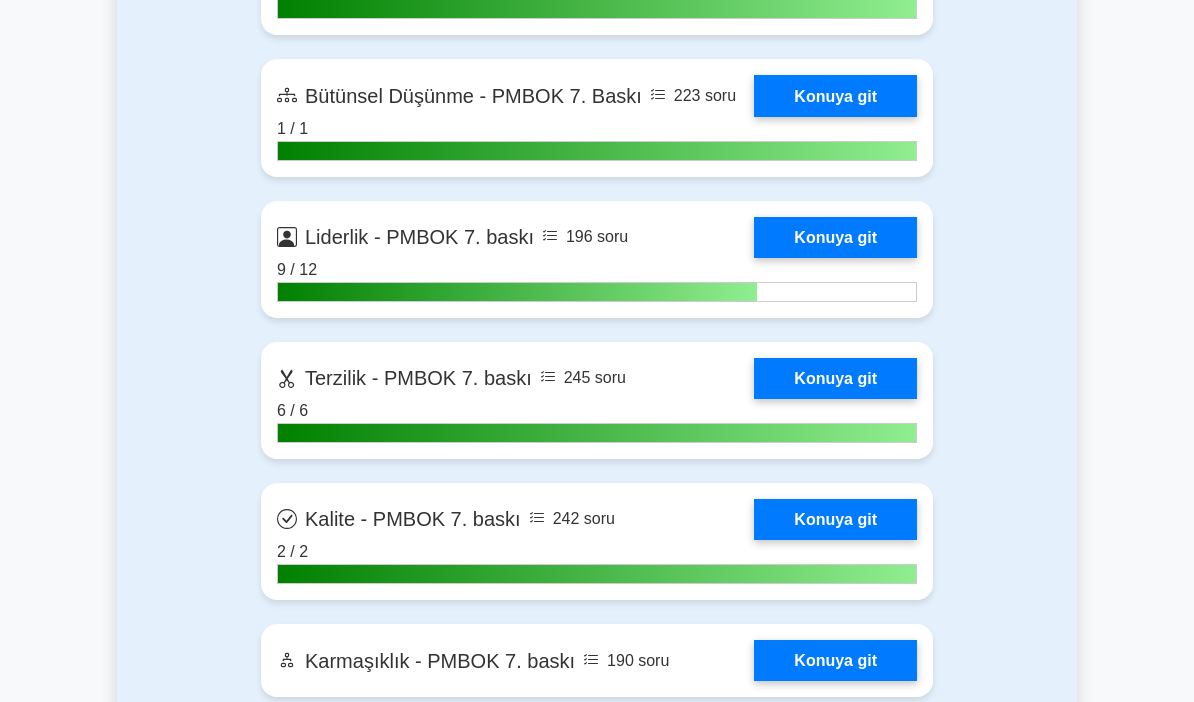 click on "Konuya git" at bounding box center [835, 237] 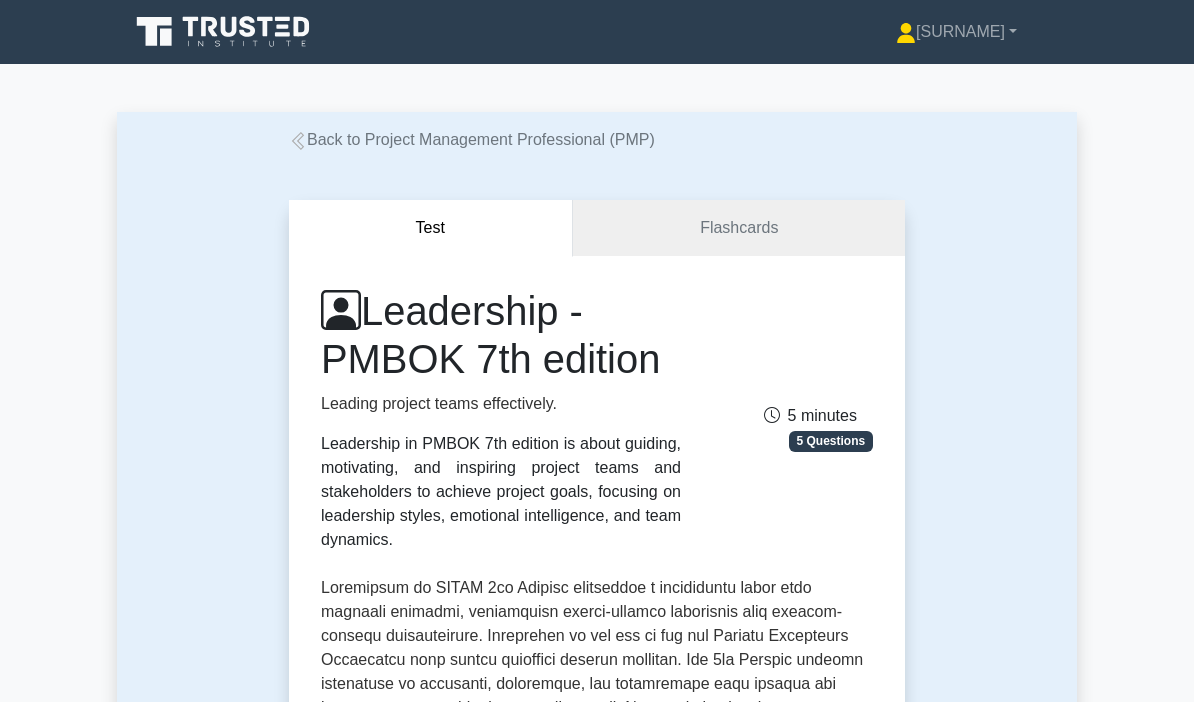 scroll, scrollTop: 0, scrollLeft: 0, axis: both 